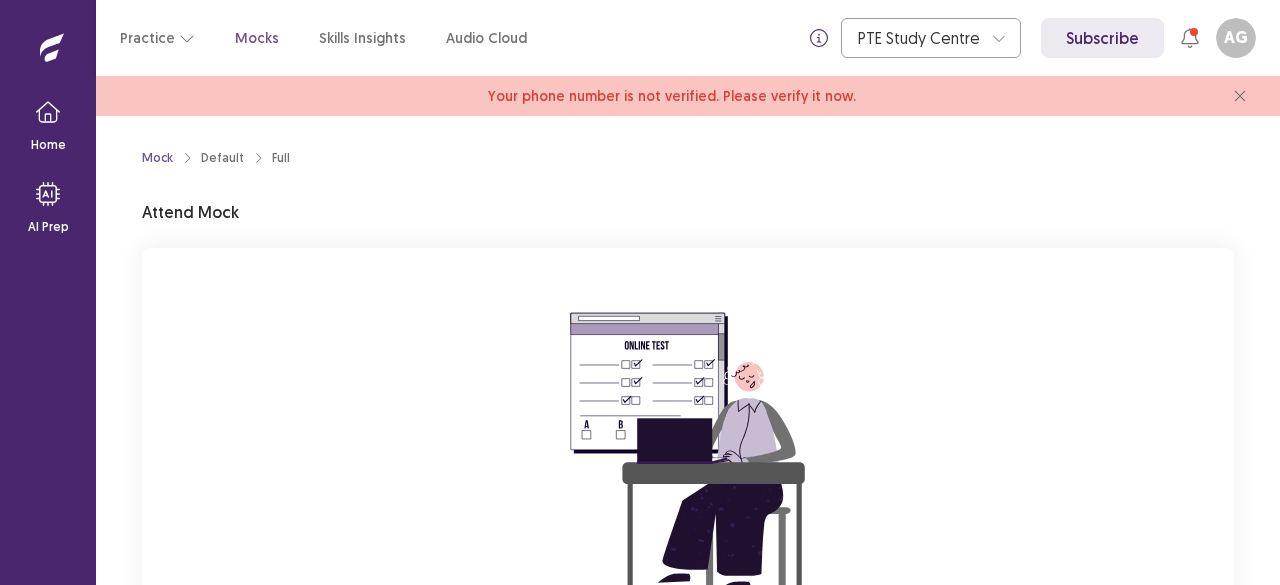 scroll, scrollTop: 0, scrollLeft: 0, axis: both 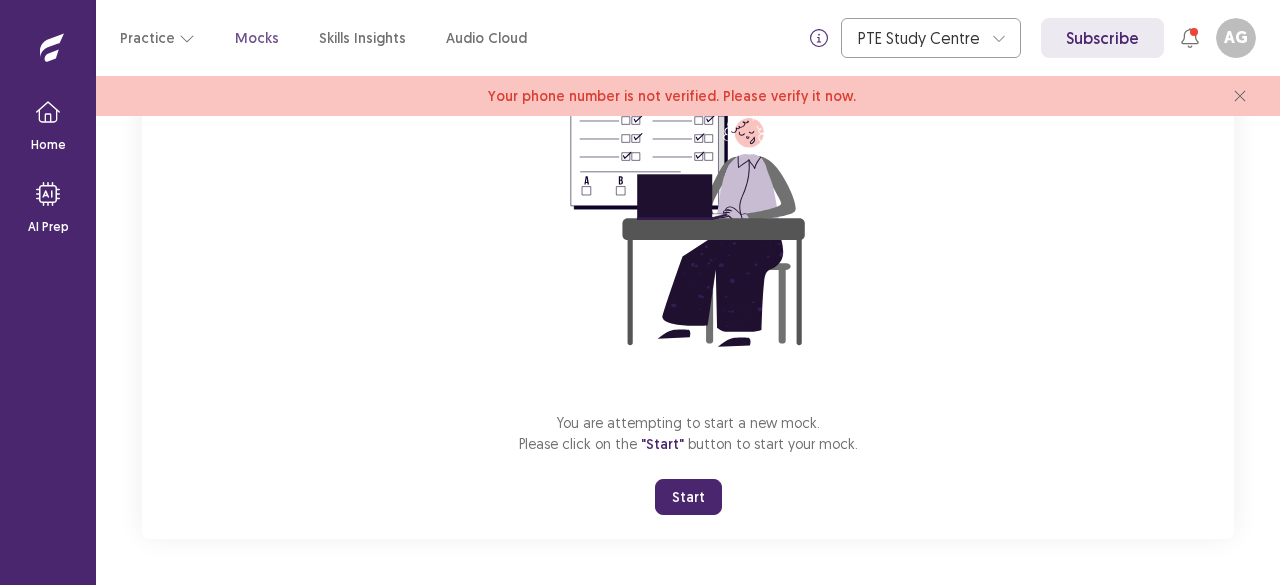 click on "Start" at bounding box center (688, 497) 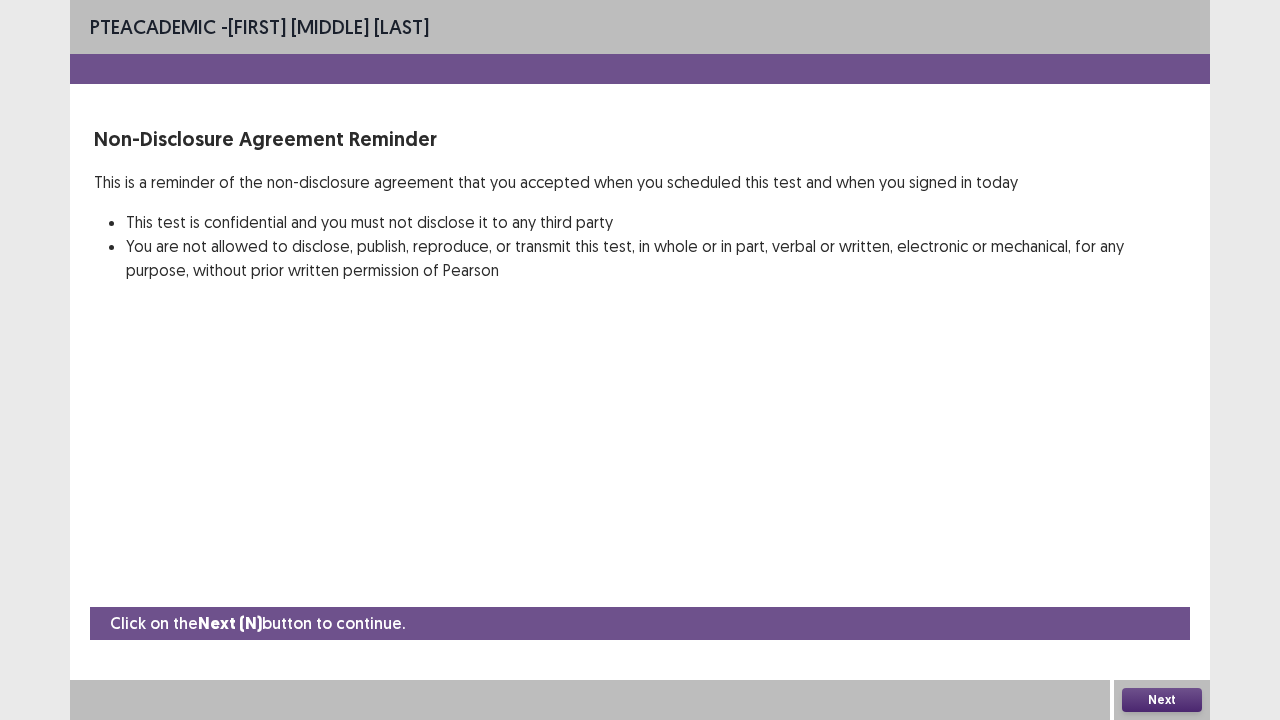 click on "Next" at bounding box center (1162, 700) 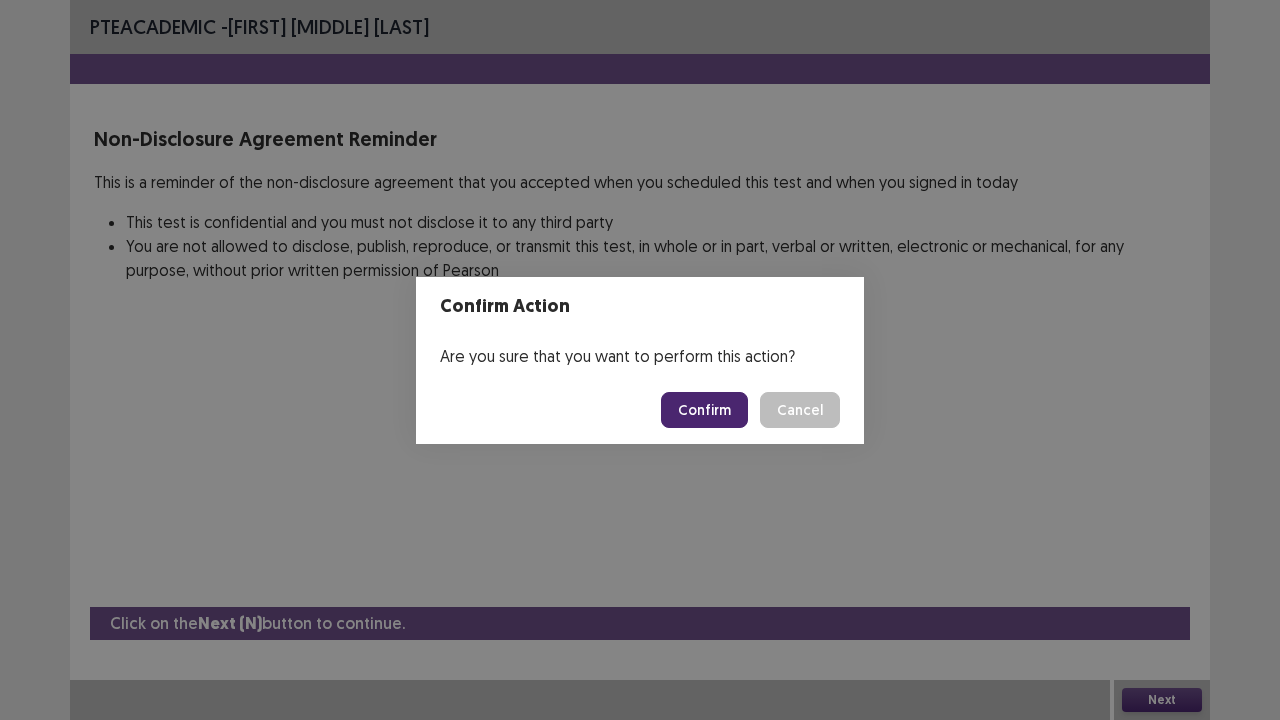 click on "Confirm" at bounding box center (704, 410) 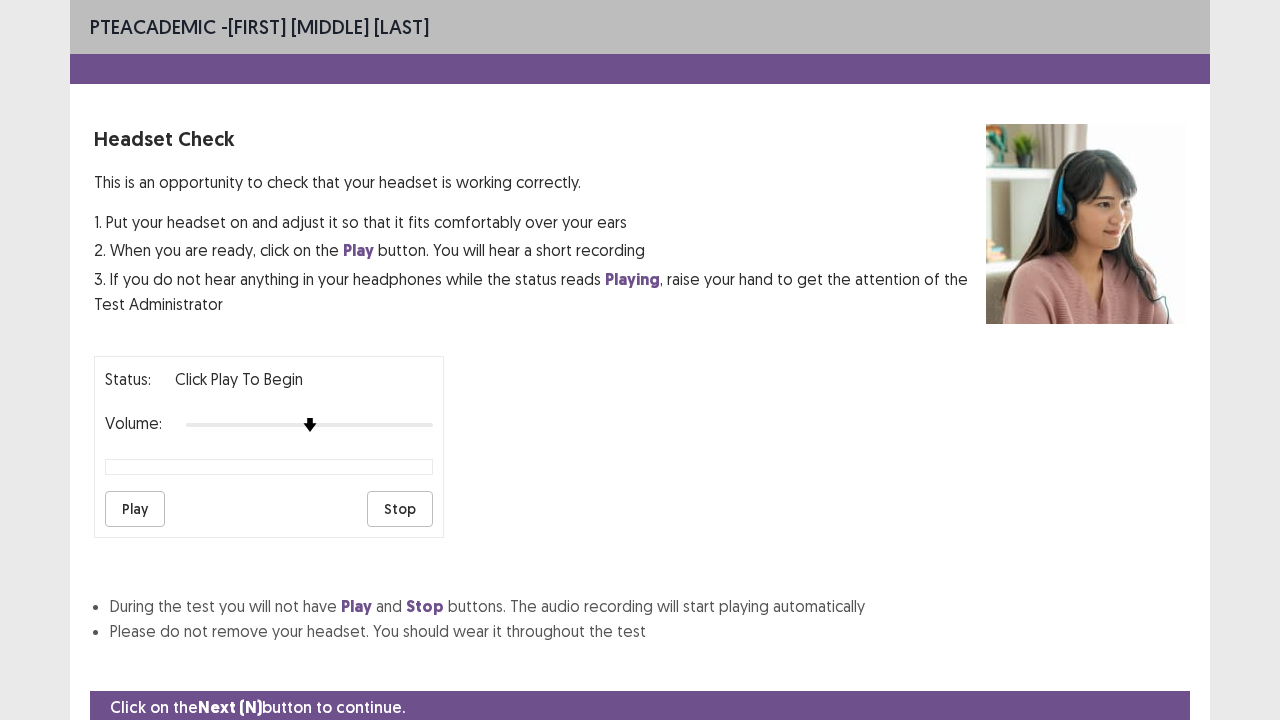 scroll, scrollTop: 74, scrollLeft: 0, axis: vertical 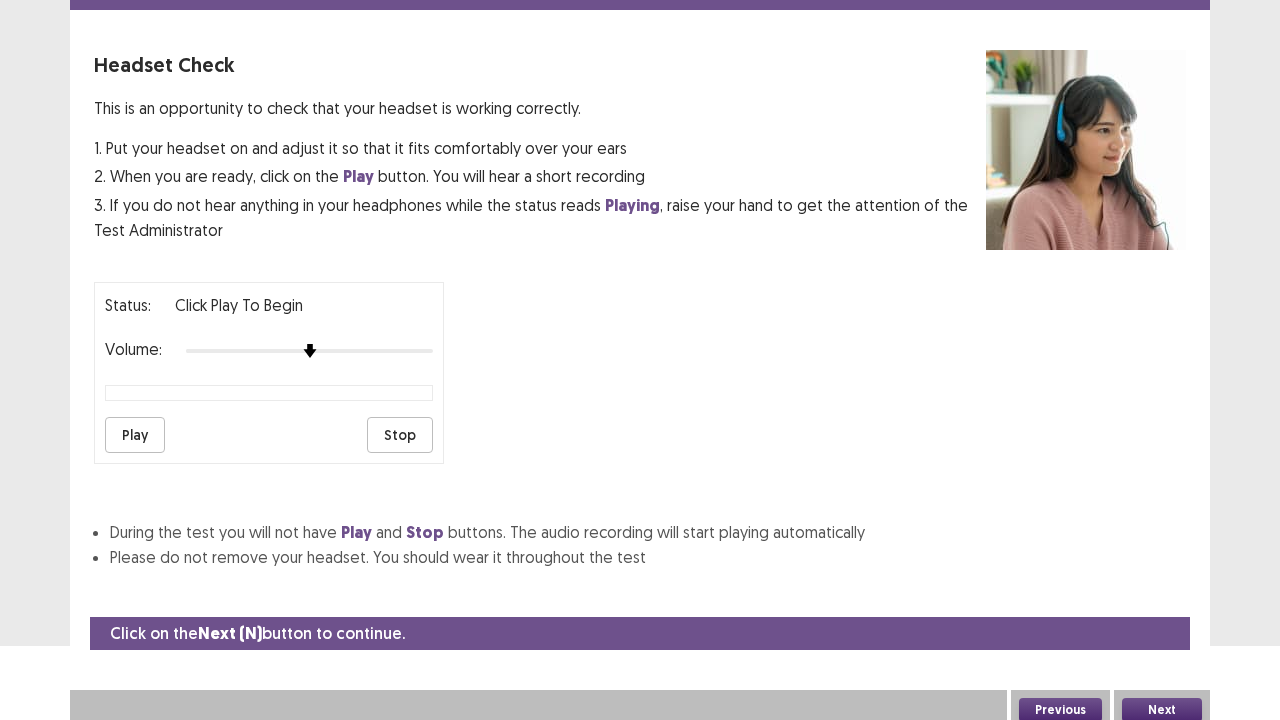 click on "Play" at bounding box center (135, 435) 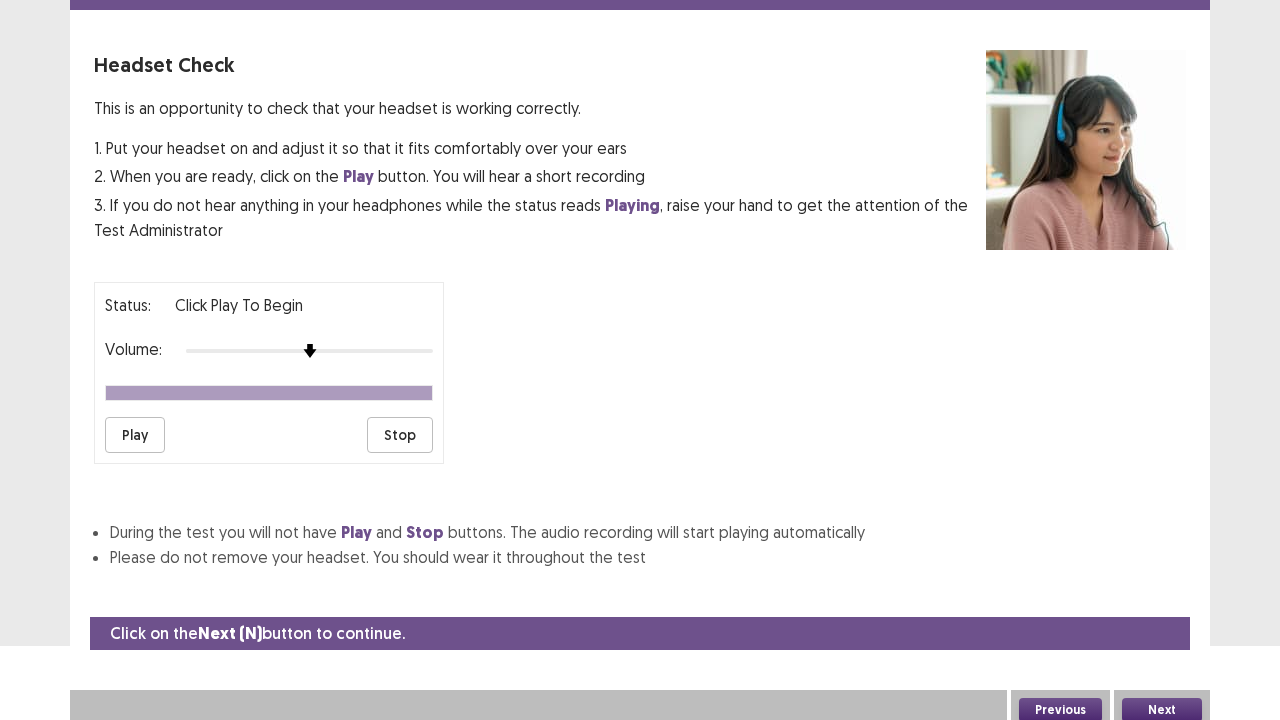click on "Next" at bounding box center (1162, 710) 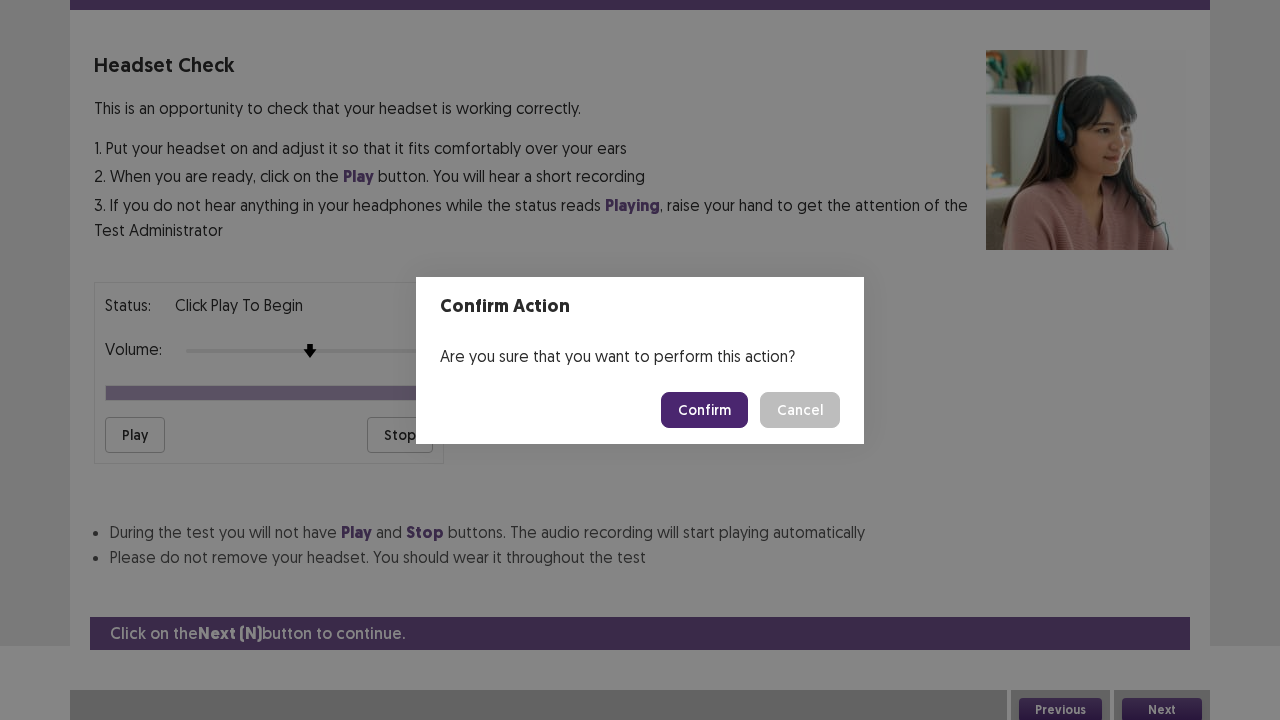 click on "Confirm" at bounding box center (704, 410) 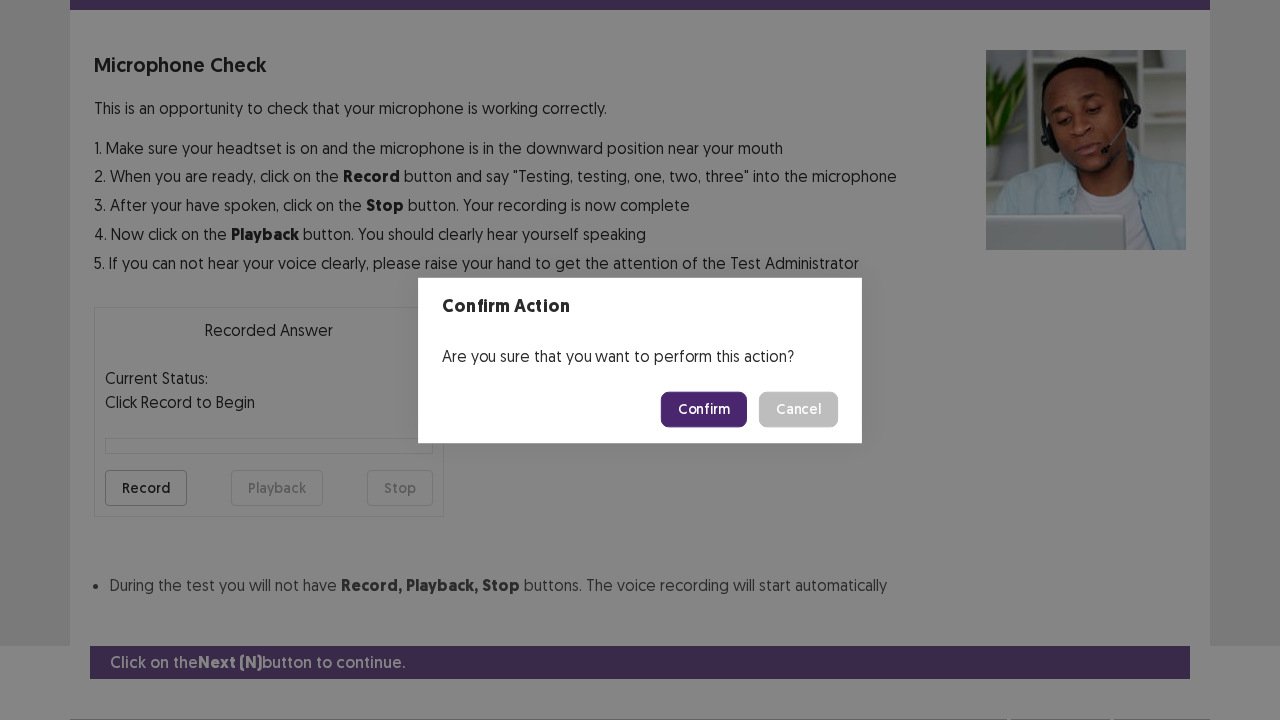 scroll, scrollTop: 110, scrollLeft: 0, axis: vertical 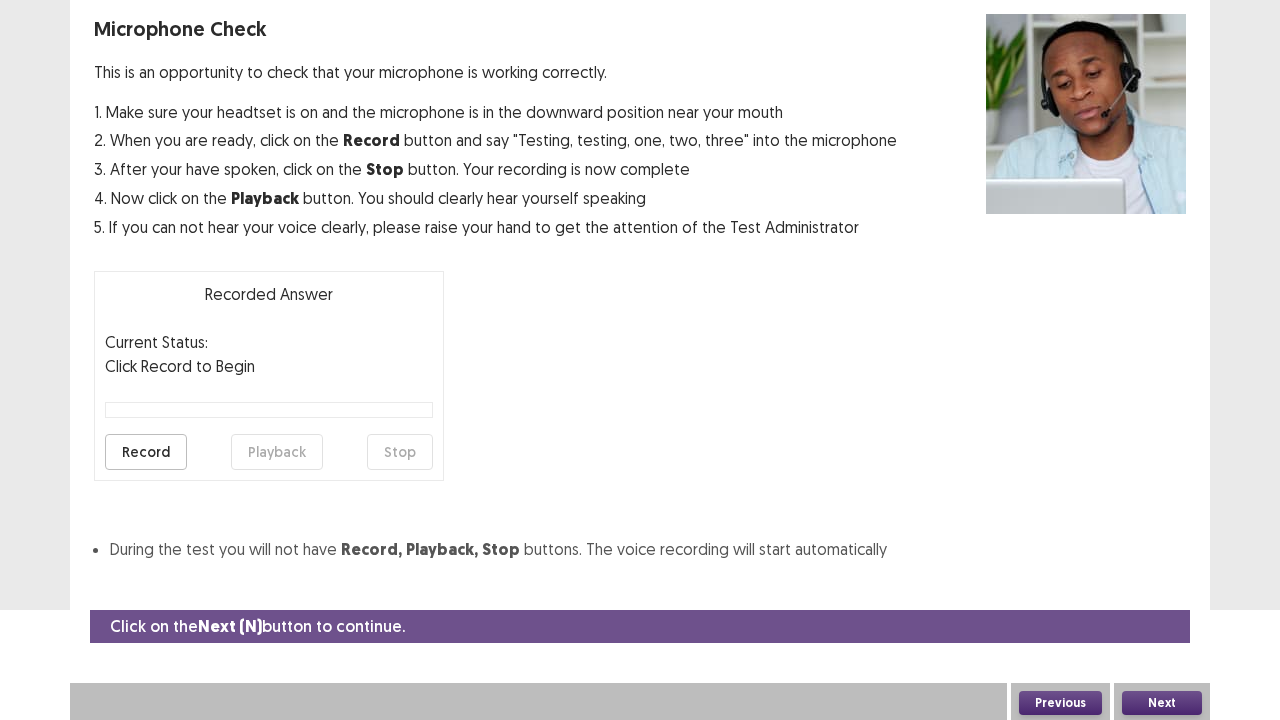 click on "Record" at bounding box center (146, 452) 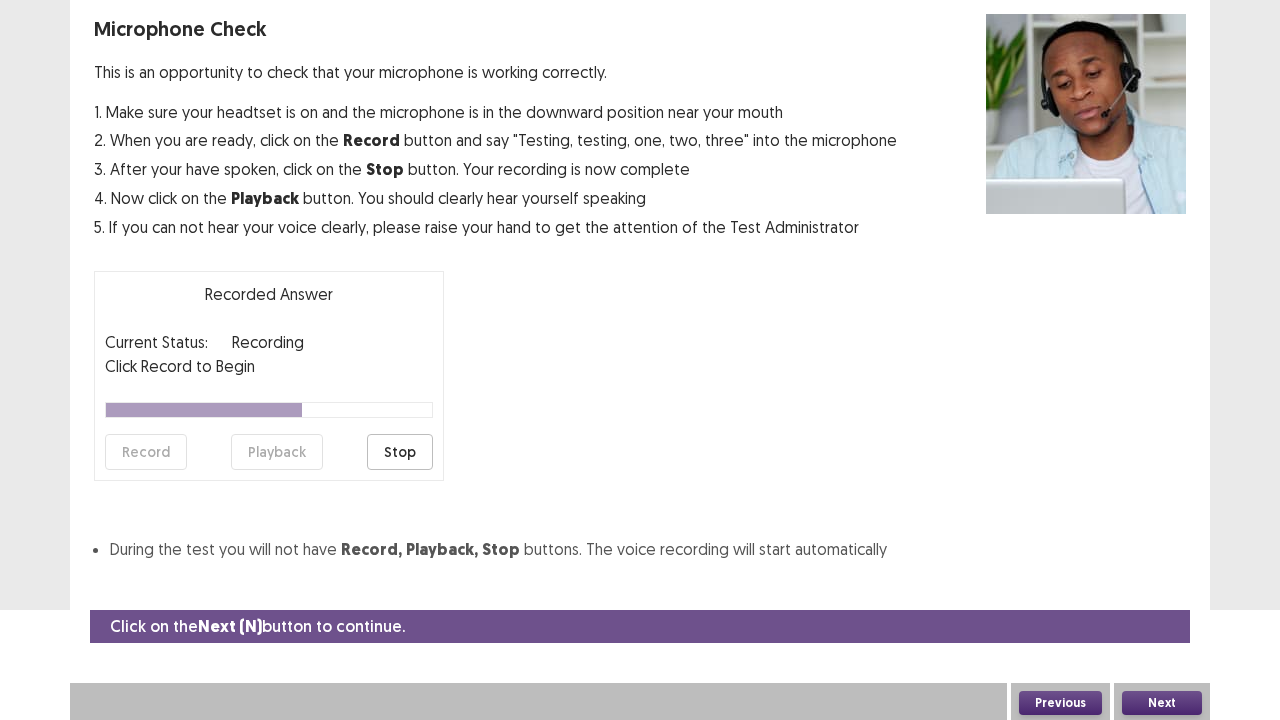 click on "Stop" at bounding box center (400, 452) 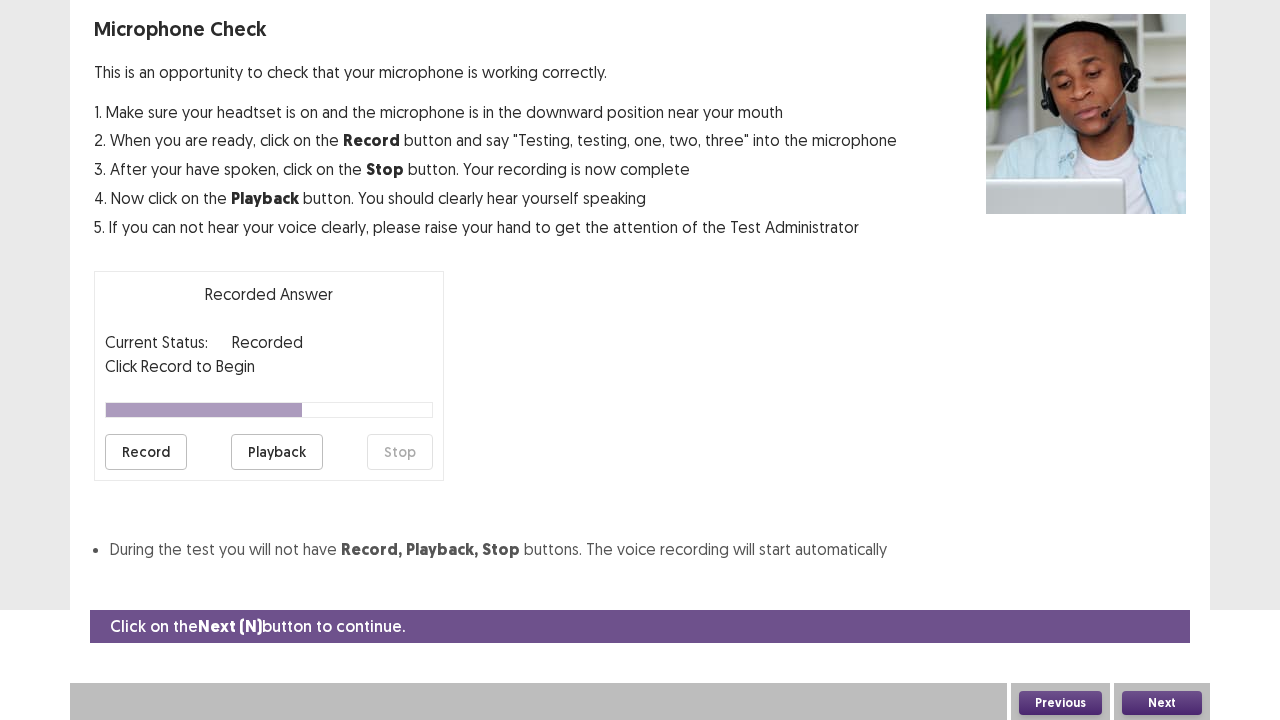 click on "Record" at bounding box center [146, 452] 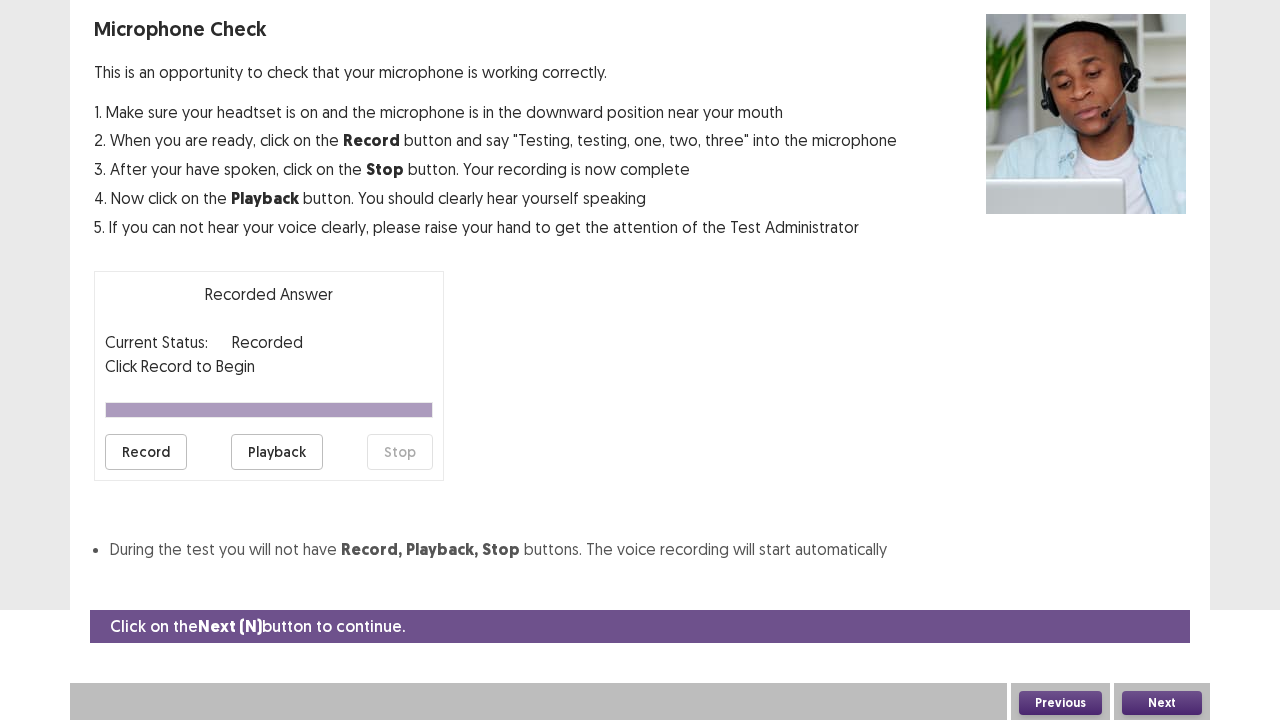 click on "Playback" at bounding box center (277, 452) 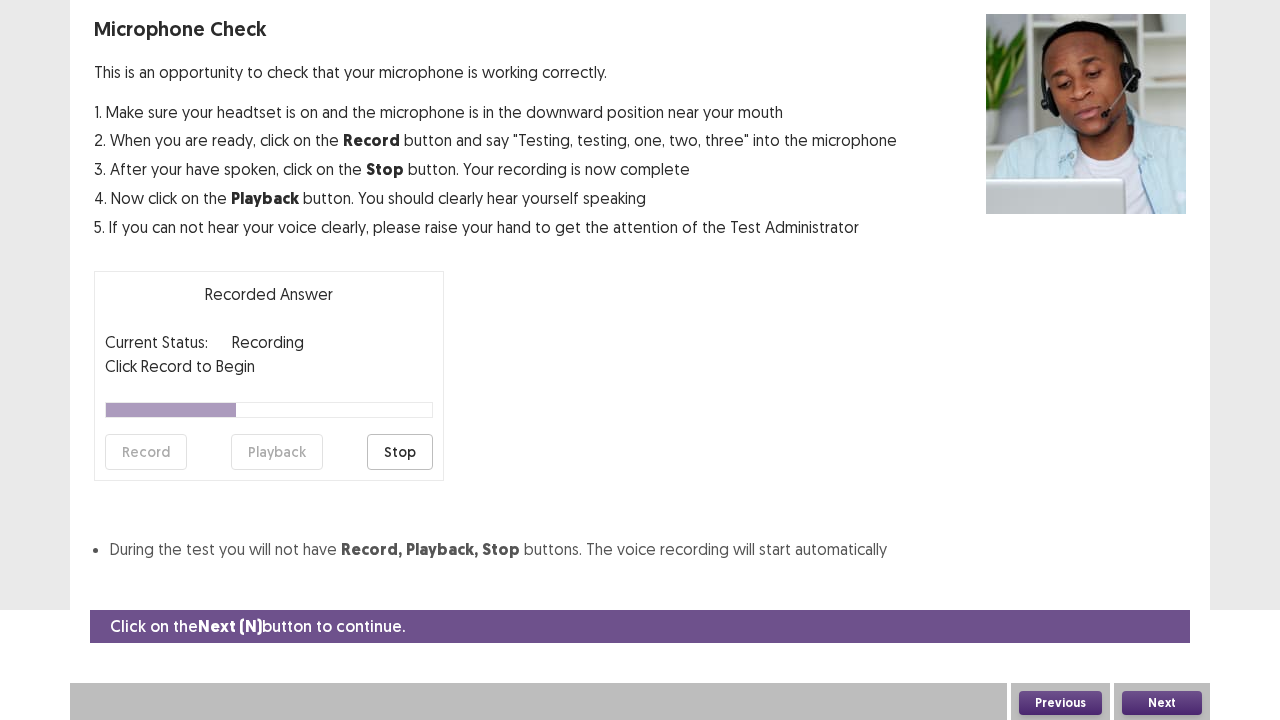click on "Stop" at bounding box center (400, 452) 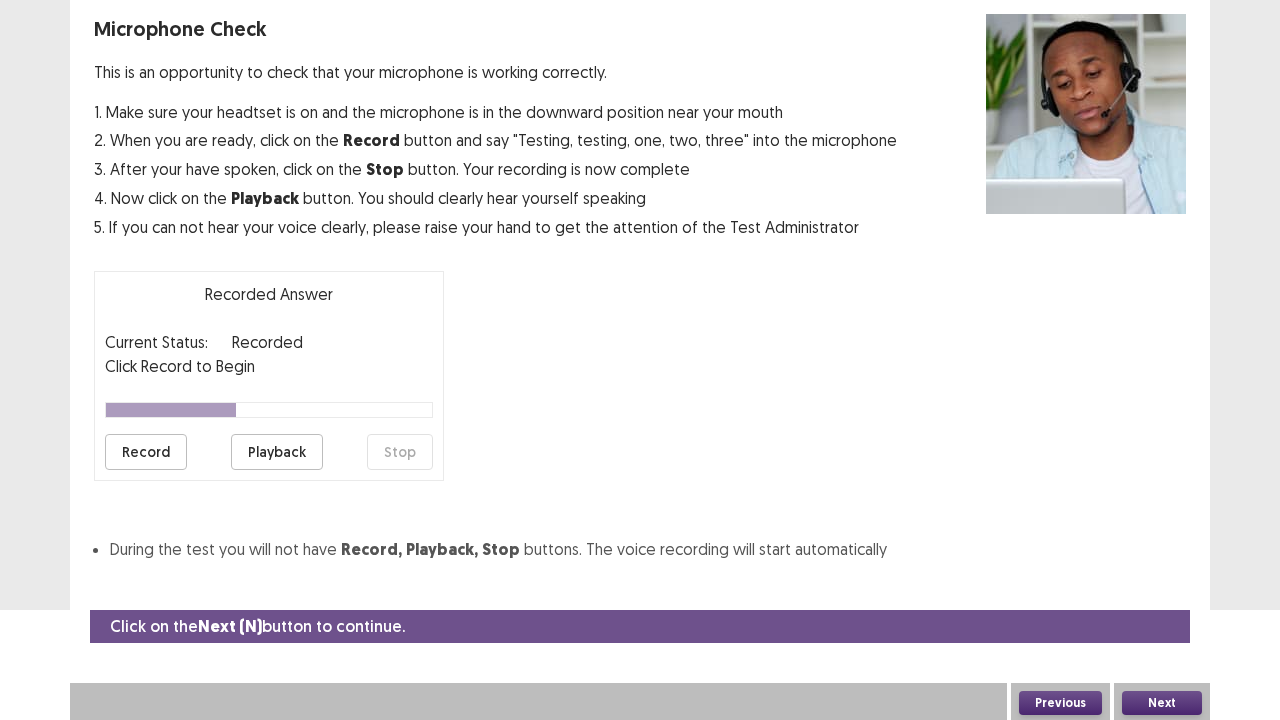 click on "Playback" at bounding box center (277, 452) 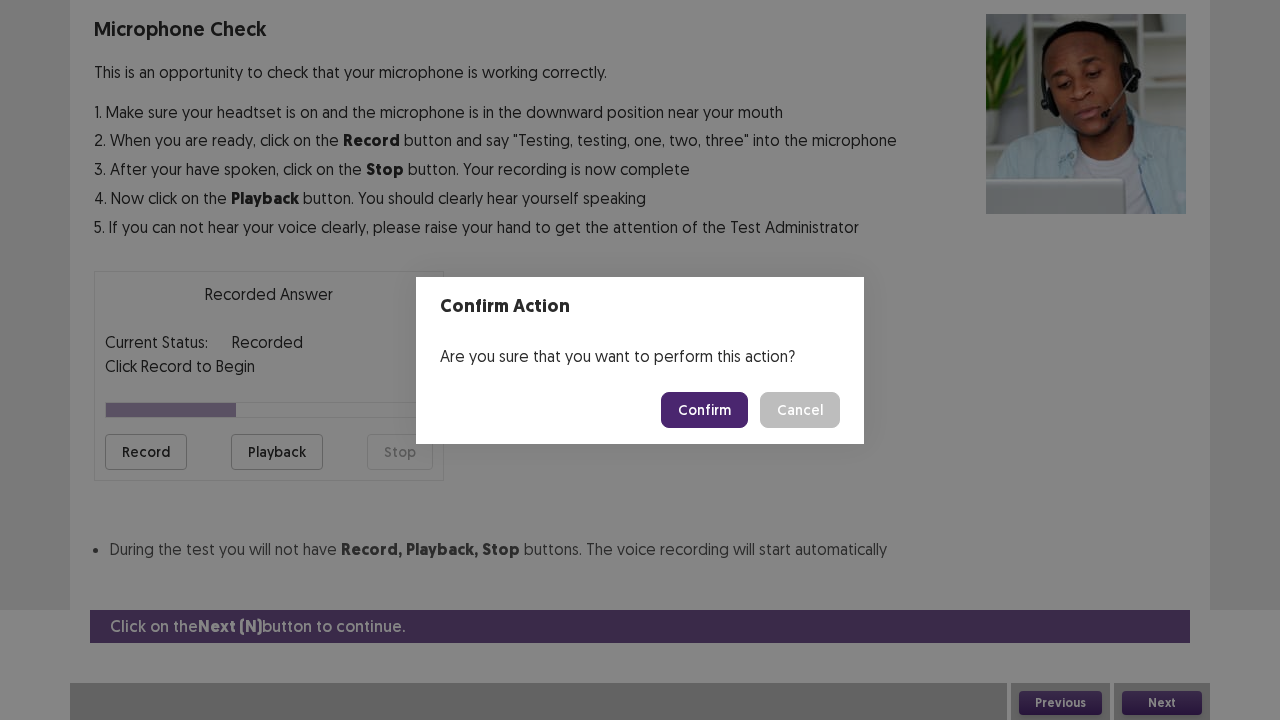 click on "Confirm" at bounding box center [704, 410] 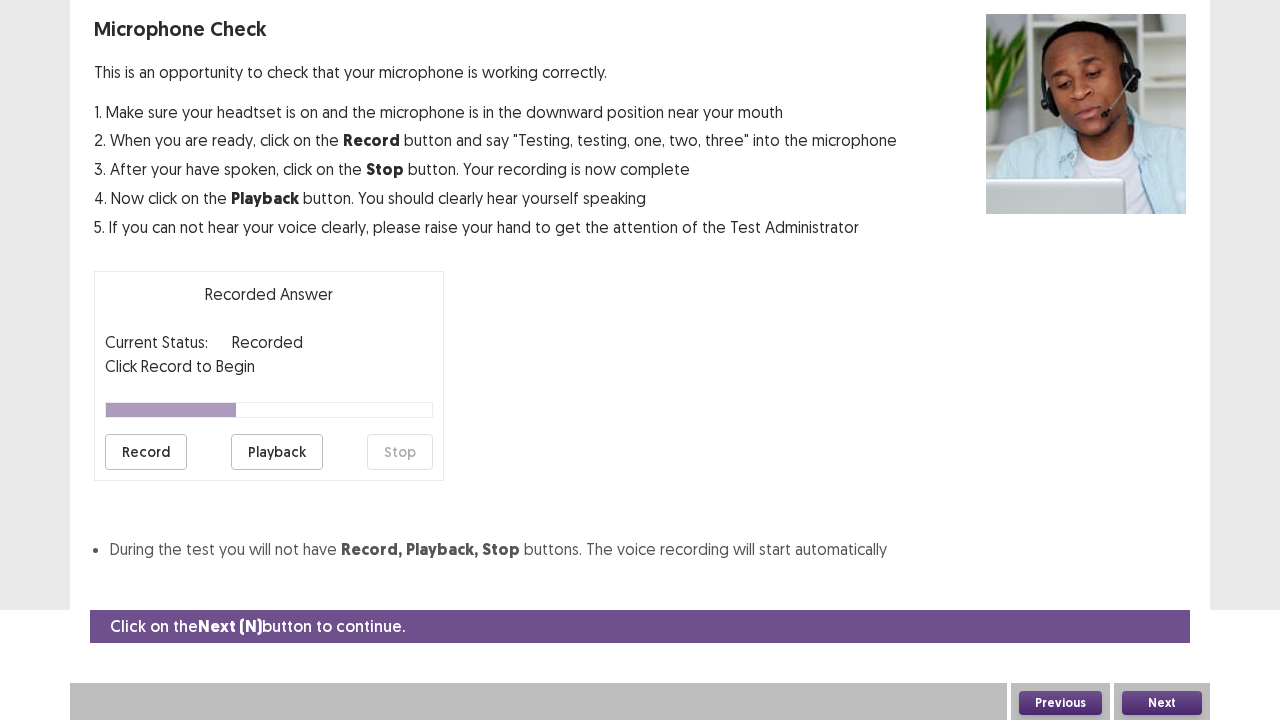 scroll, scrollTop: 54, scrollLeft: 0, axis: vertical 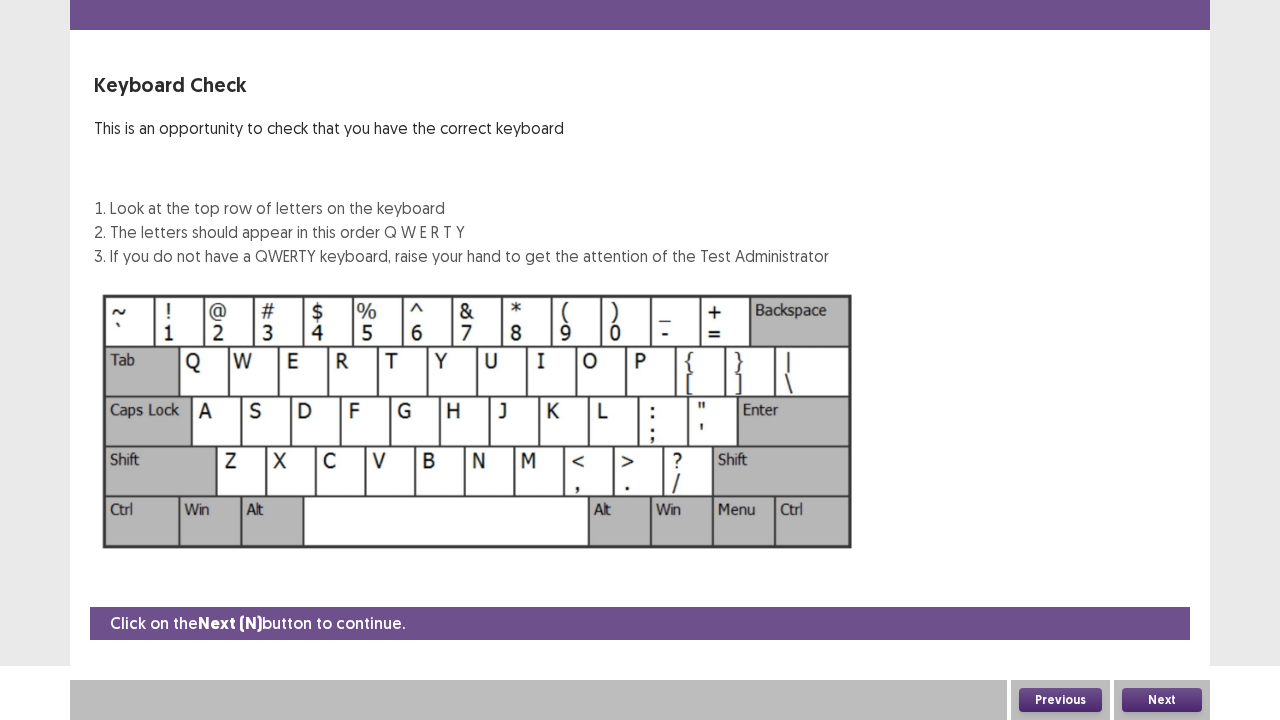 click on "Next" at bounding box center (1162, 700) 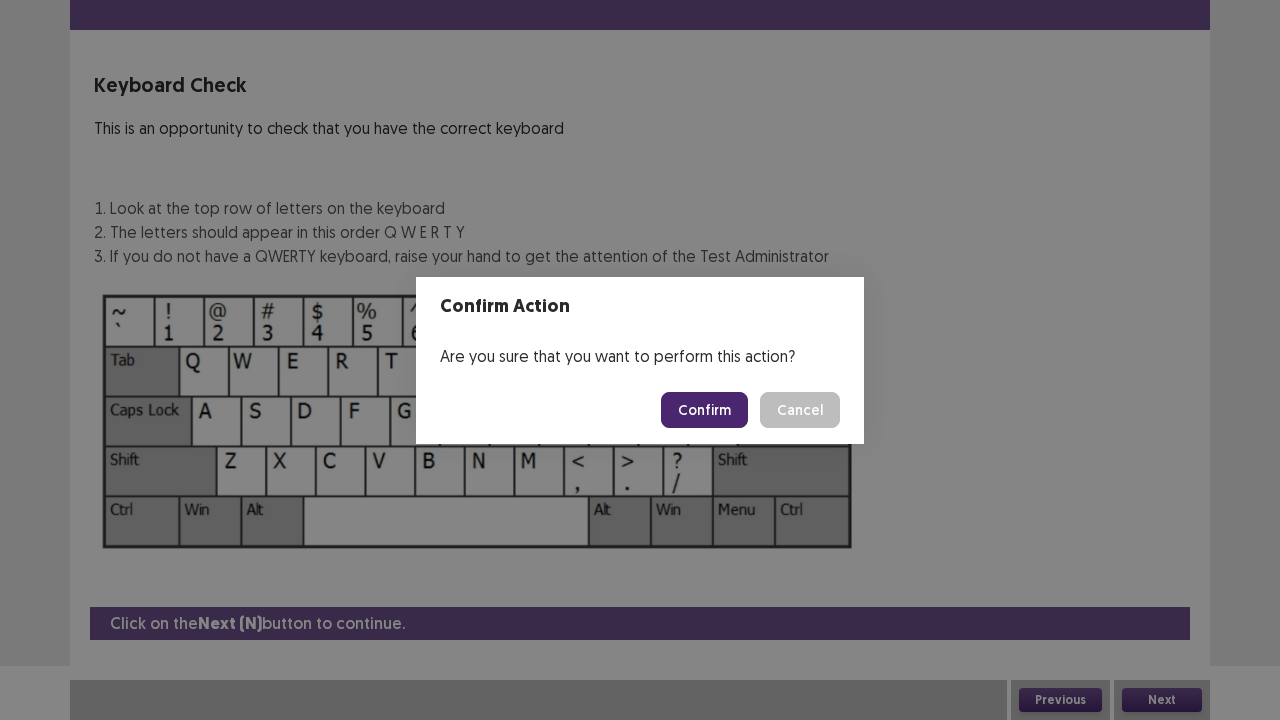 click on "Confirm" at bounding box center (704, 410) 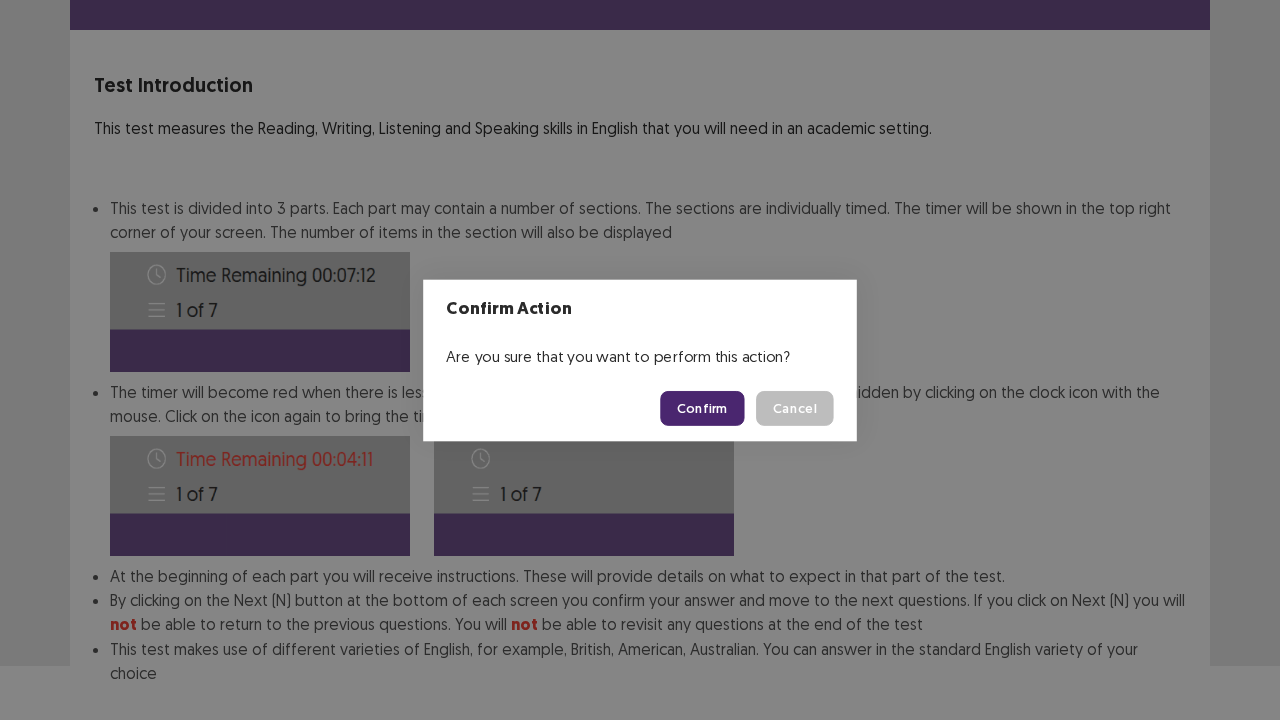 scroll, scrollTop: 155, scrollLeft: 0, axis: vertical 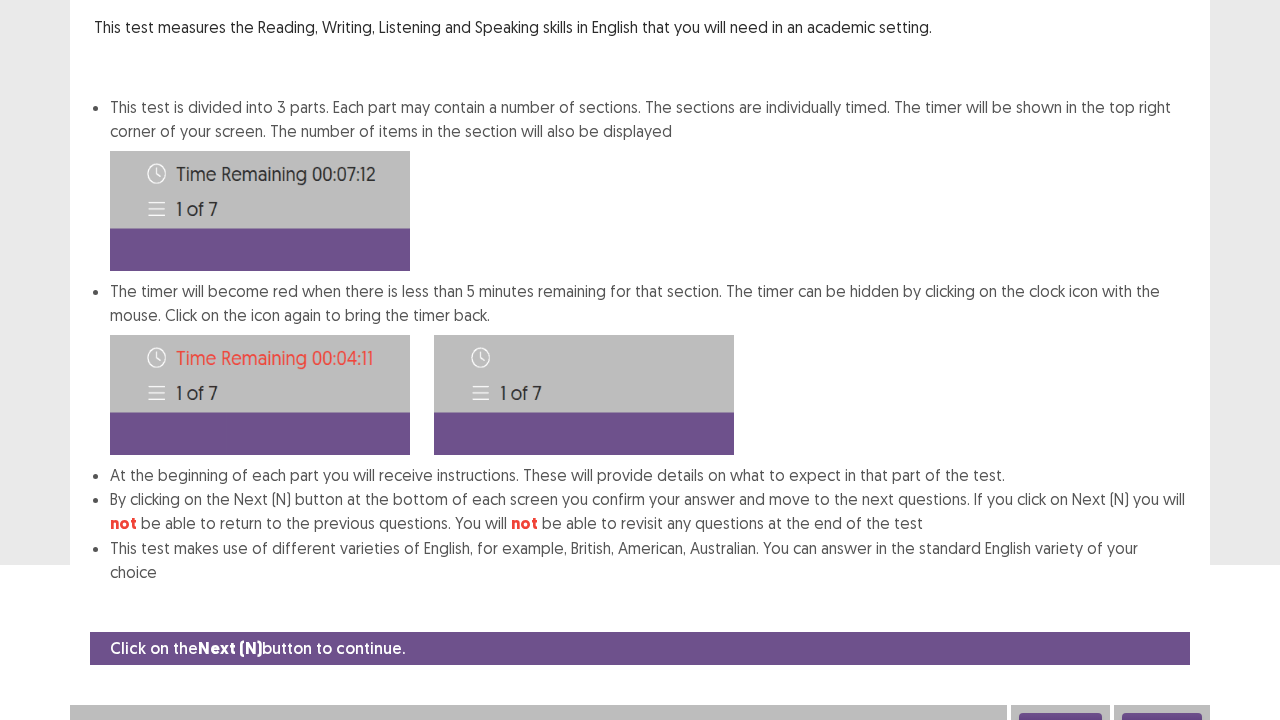 click on "Next" at bounding box center [1162, 725] 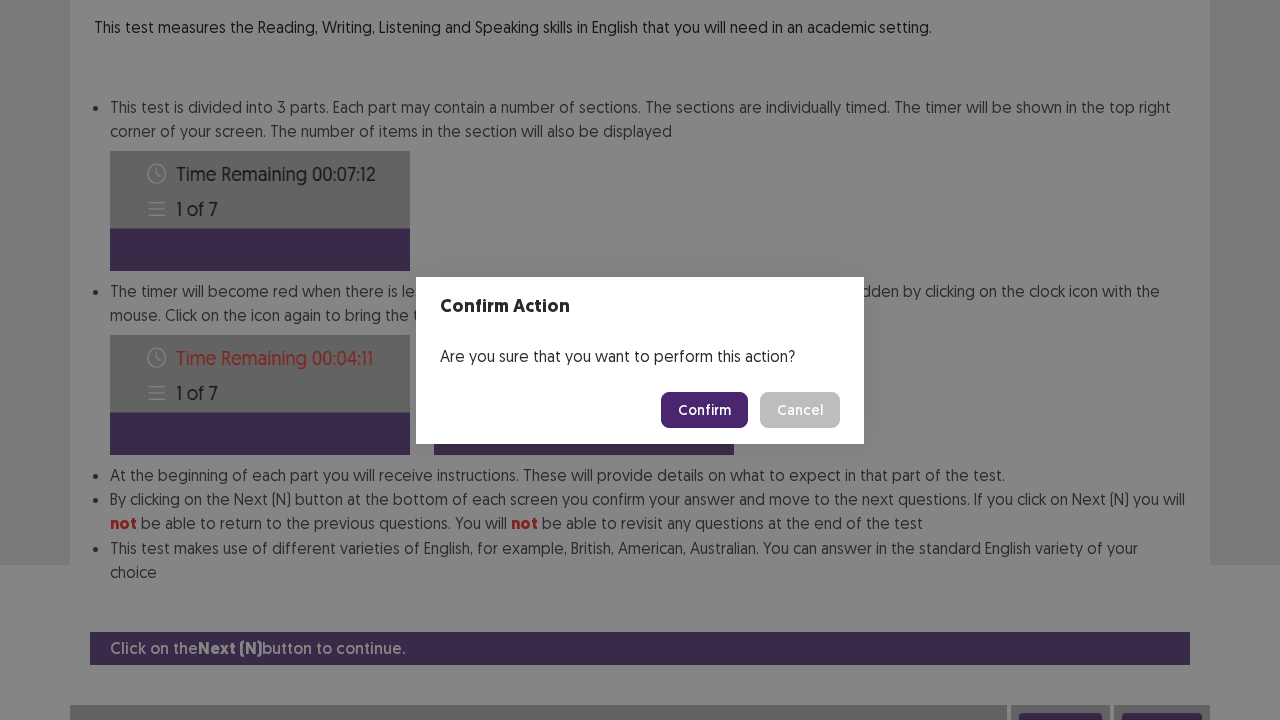 click on "Confirm" at bounding box center (704, 410) 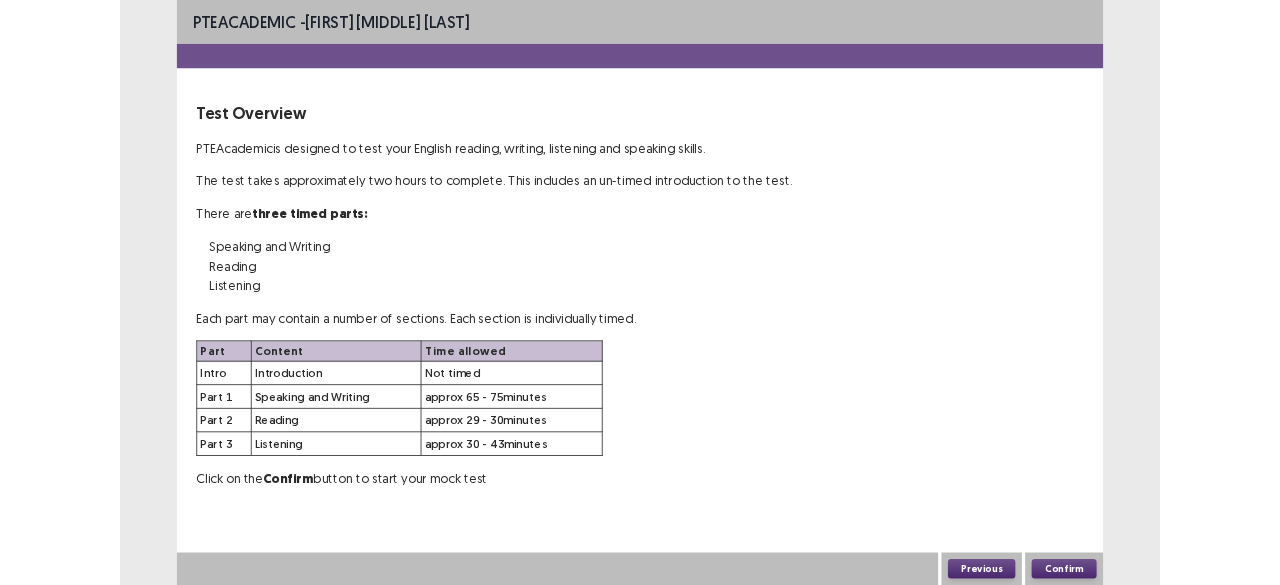 scroll, scrollTop: 0, scrollLeft: 0, axis: both 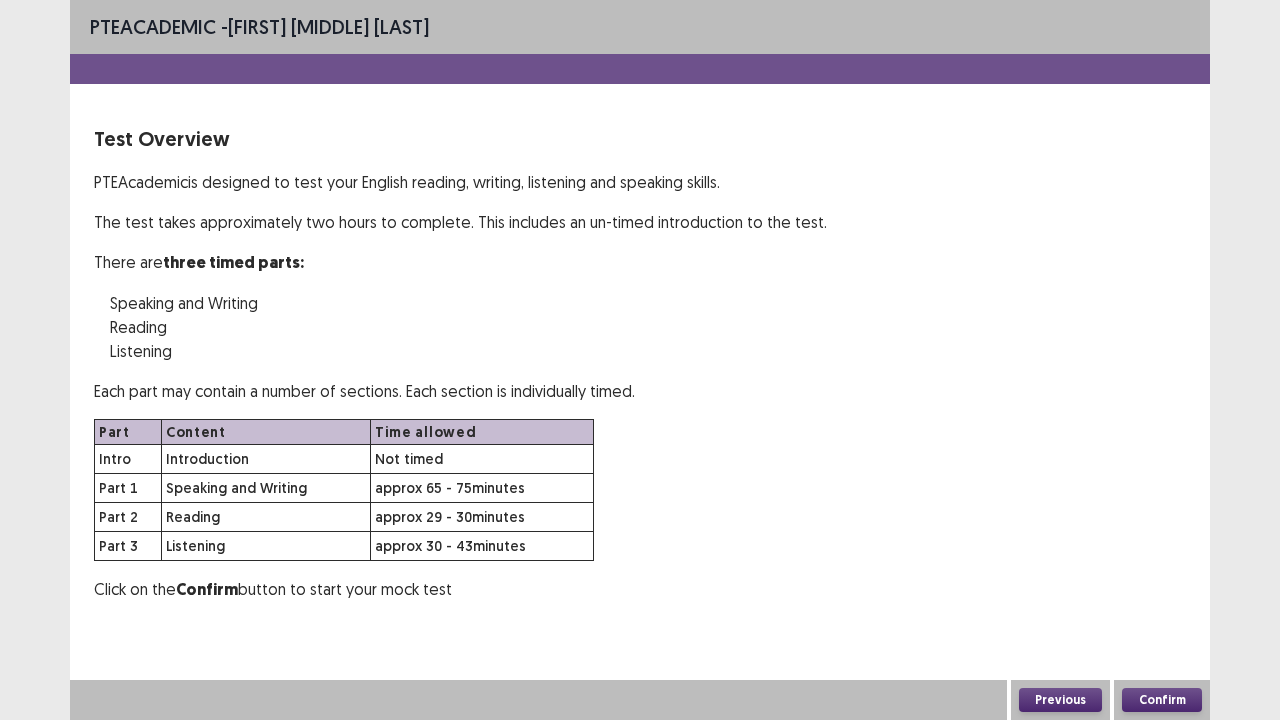 click on "Confirm" at bounding box center (1162, 700) 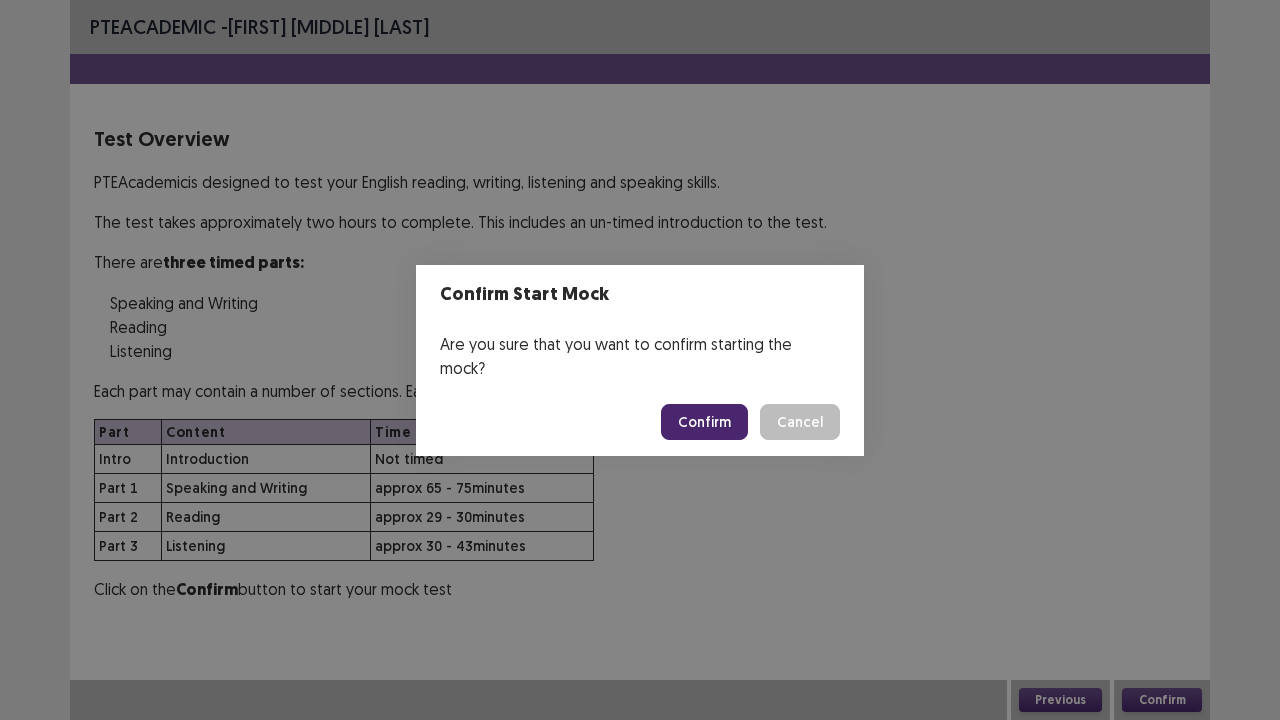click on "Confirm" at bounding box center [704, 422] 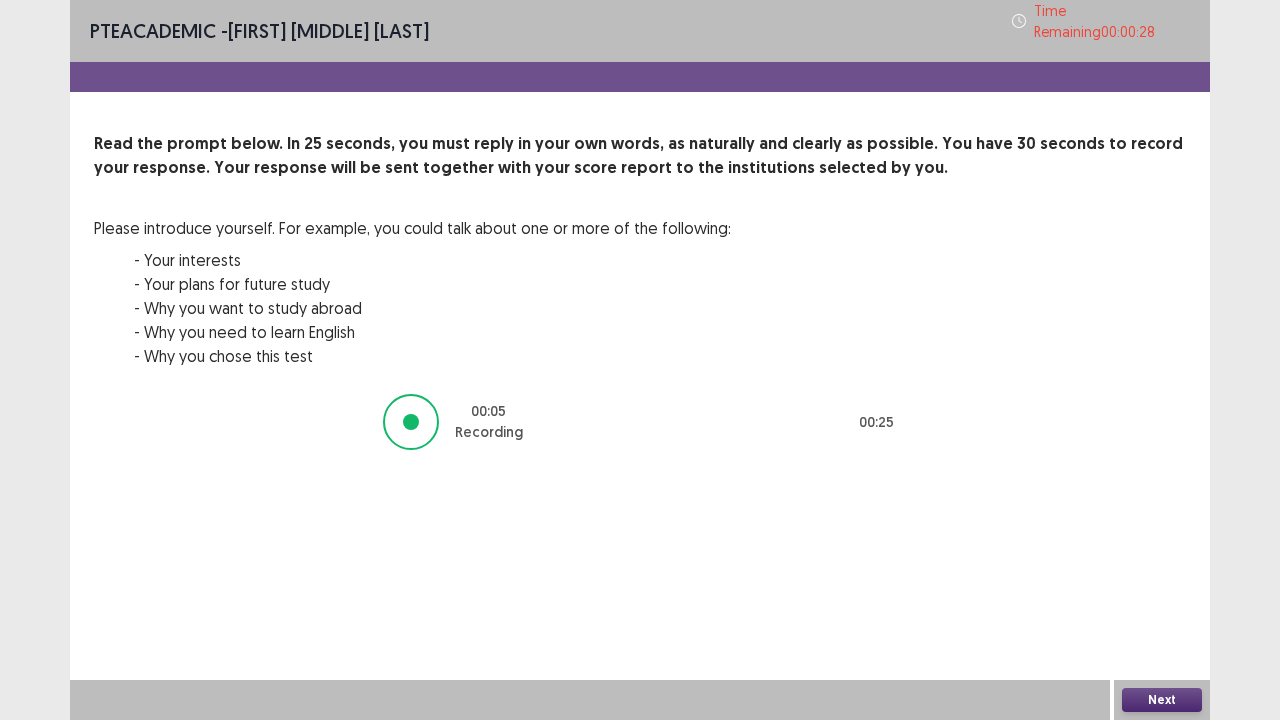 click on "Next" at bounding box center [1162, 700] 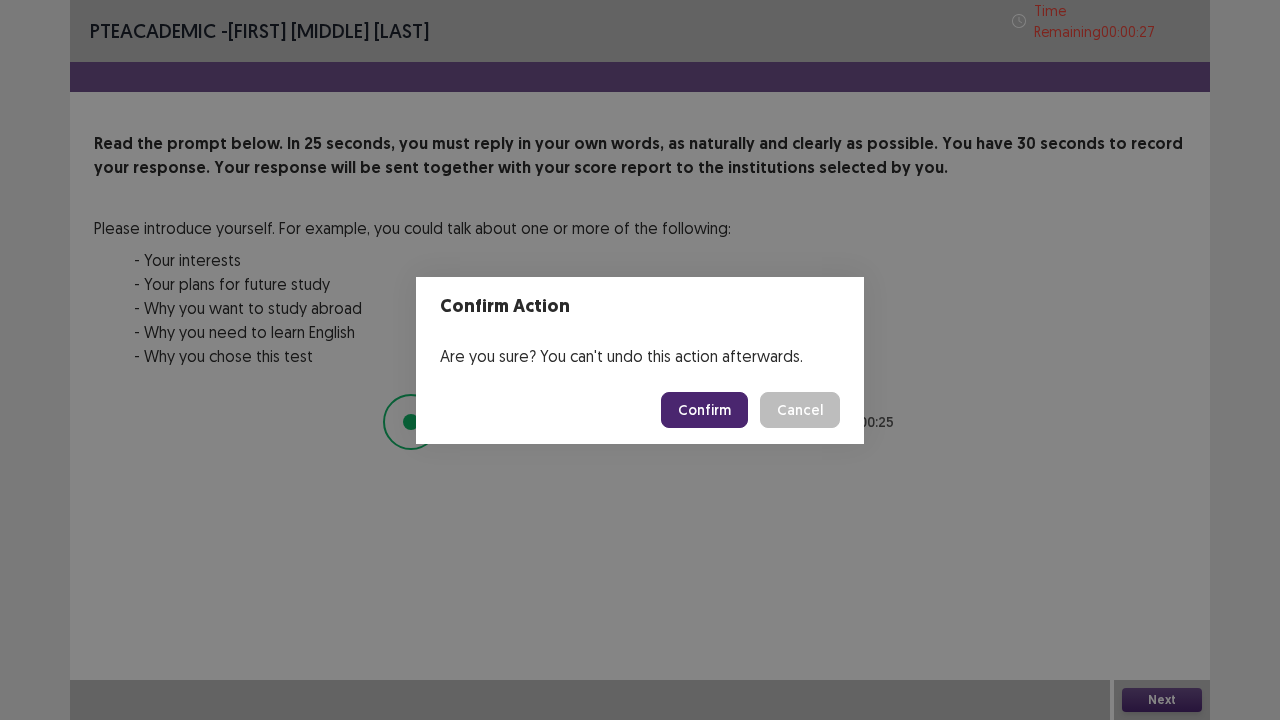 click on "Confirm" at bounding box center (704, 410) 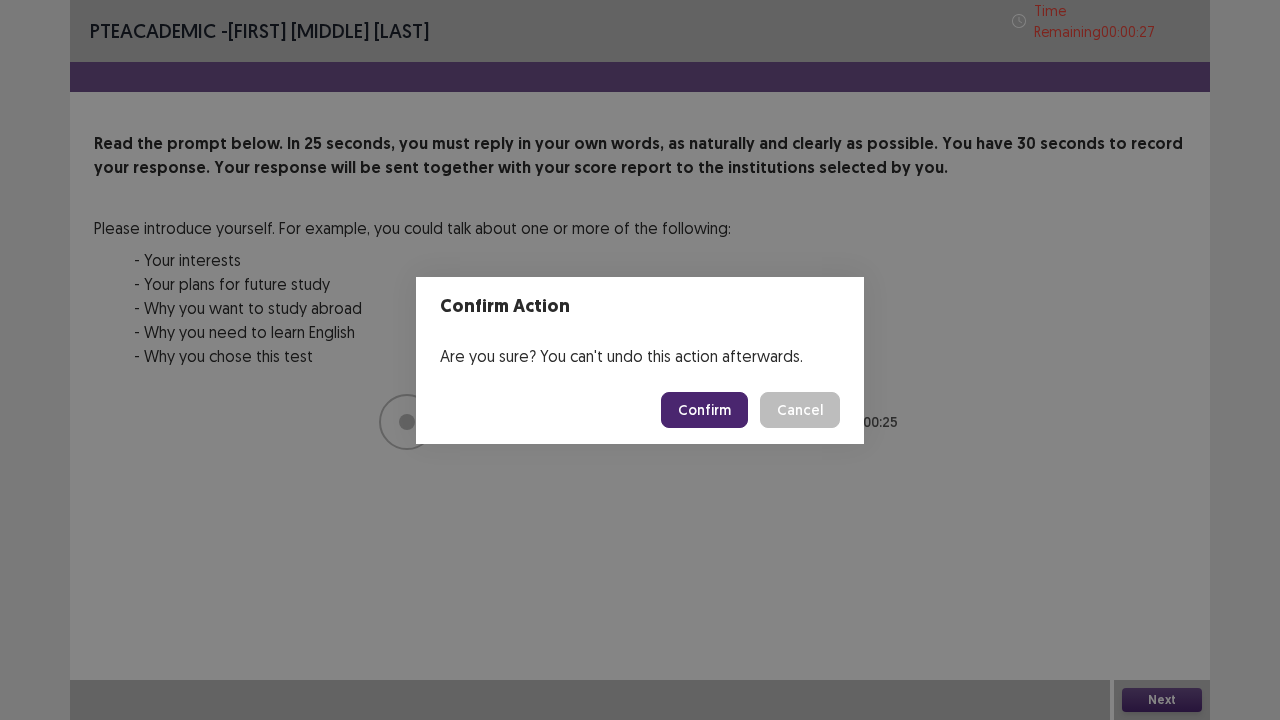 click on "Confirm" at bounding box center [704, 410] 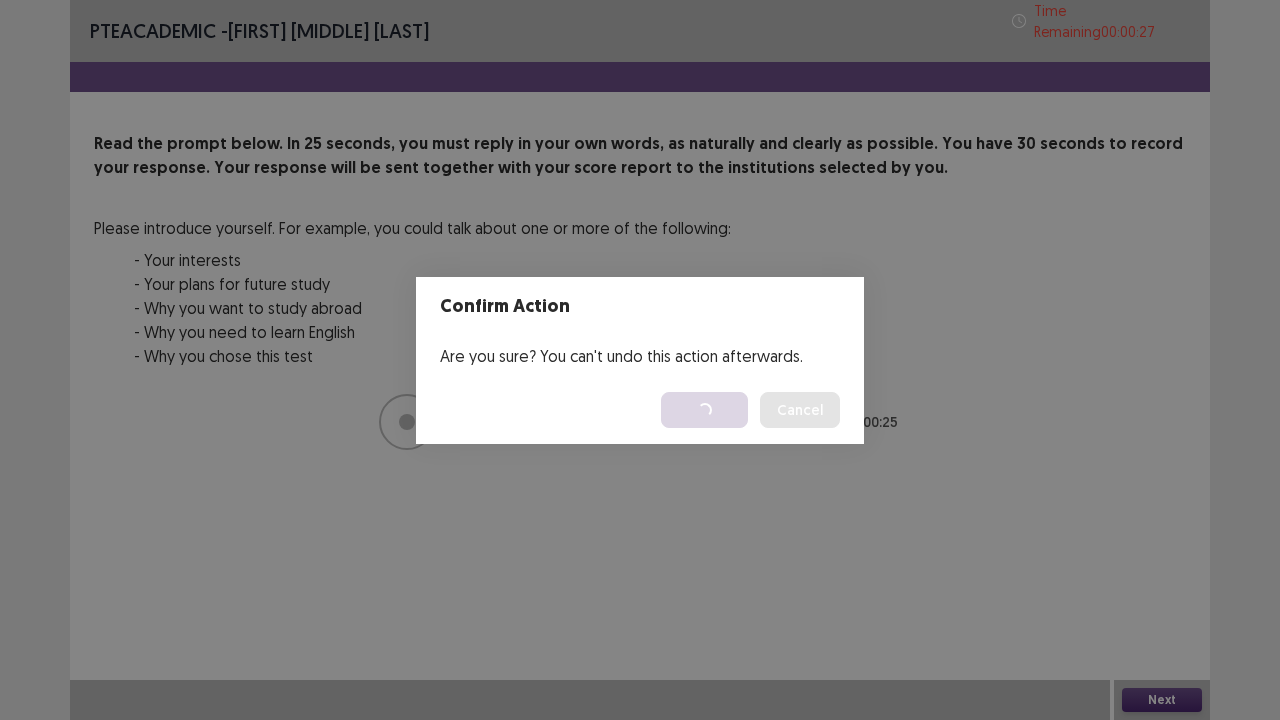 click on "Confirm Action Are you sure? You can't undo this action afterwards. Loading... Confirm Cancel" at bounding box center [640, 360] 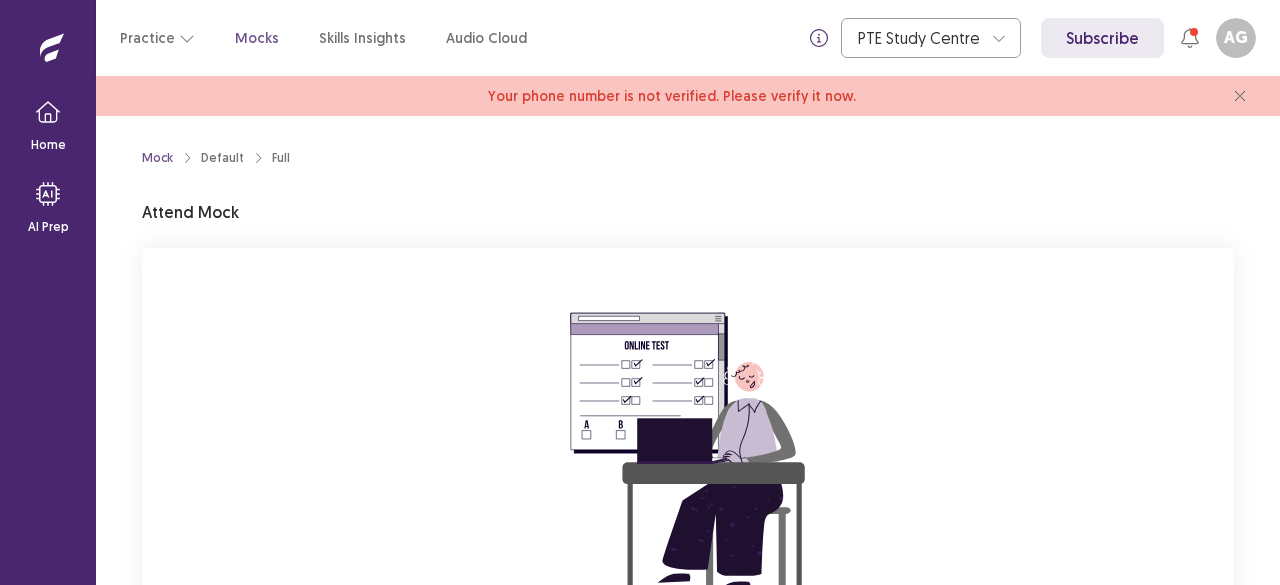 scroll, scrollTop: 0, scrollLeft: 0, axis: both 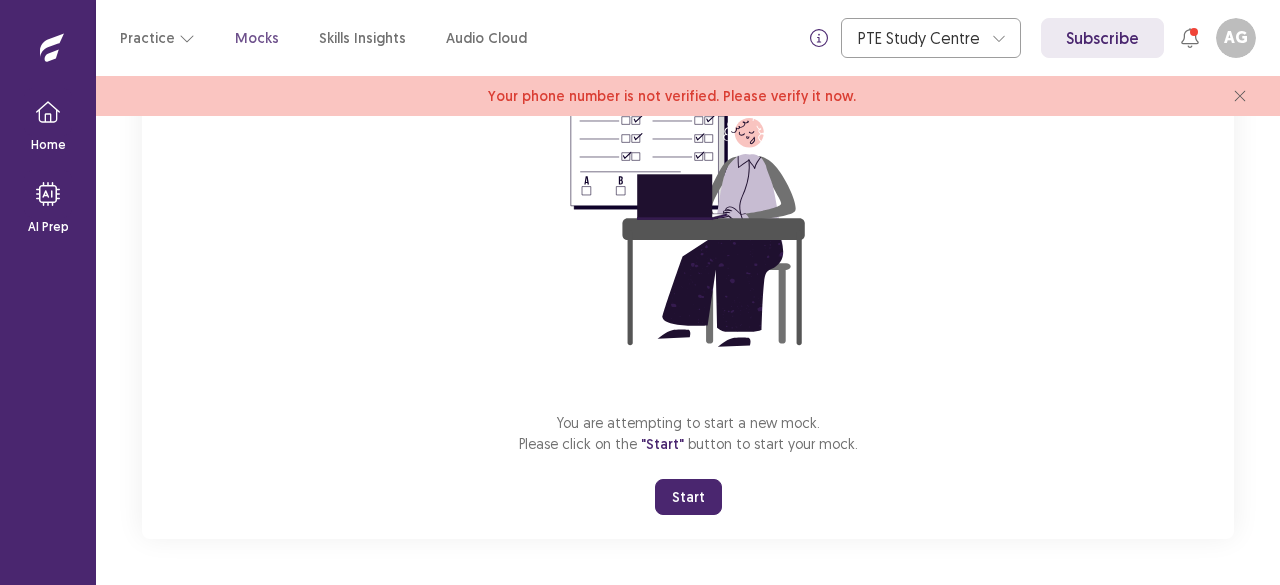 click on "Start" at bounding box center [688, 497] 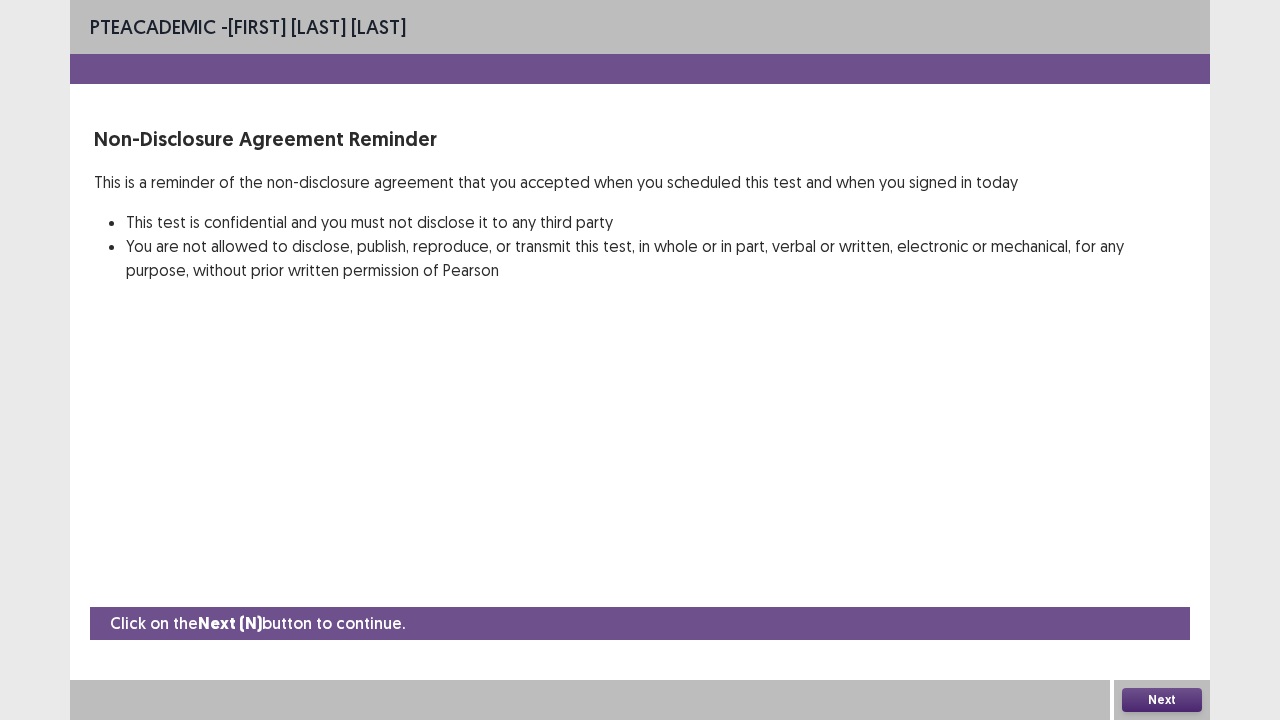 click on "Next" at bounding box center (1162, 700) 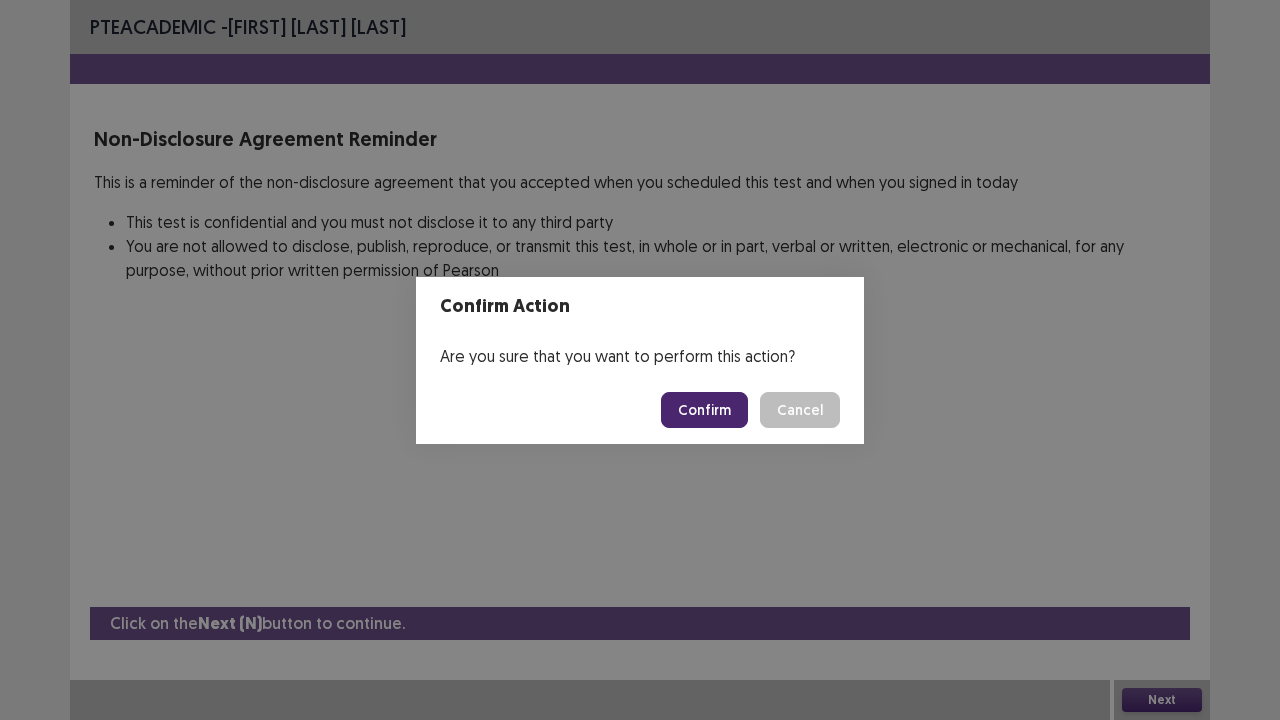 click on "Confirm" at bounding box center [704, 410] 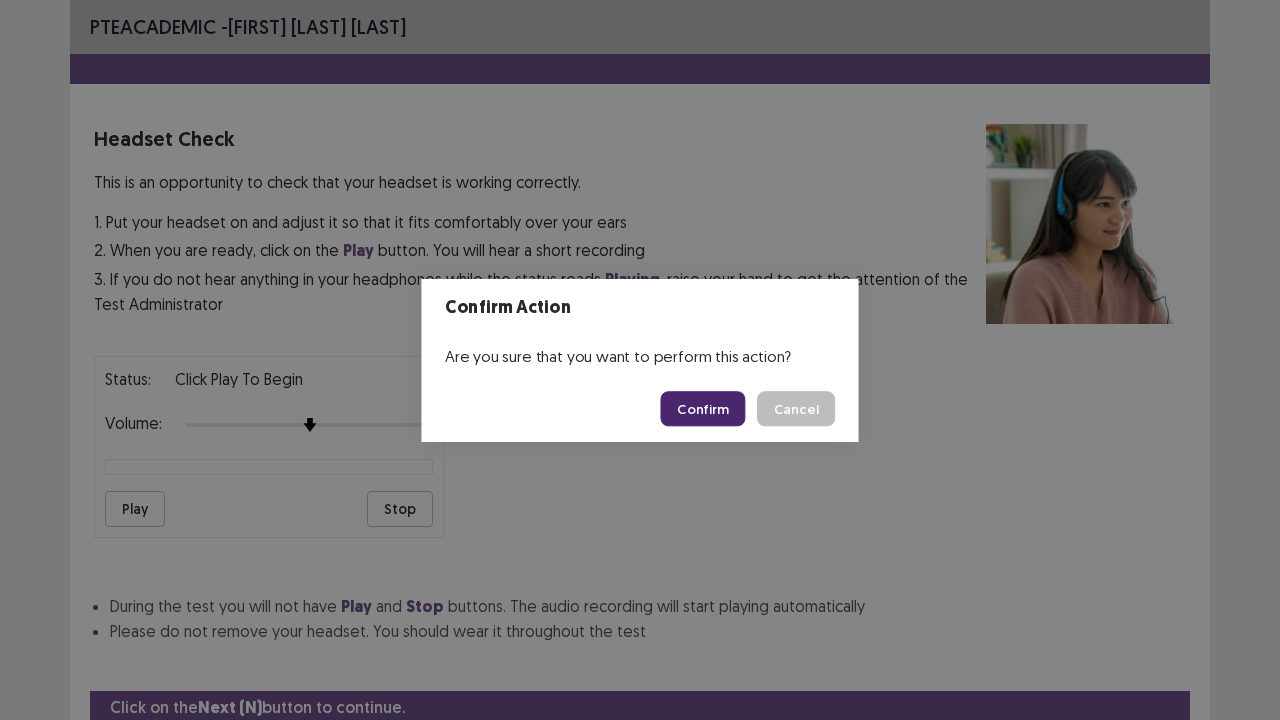 scroll, scrollTop: 74, scrollLeft: 0, axis: vertical 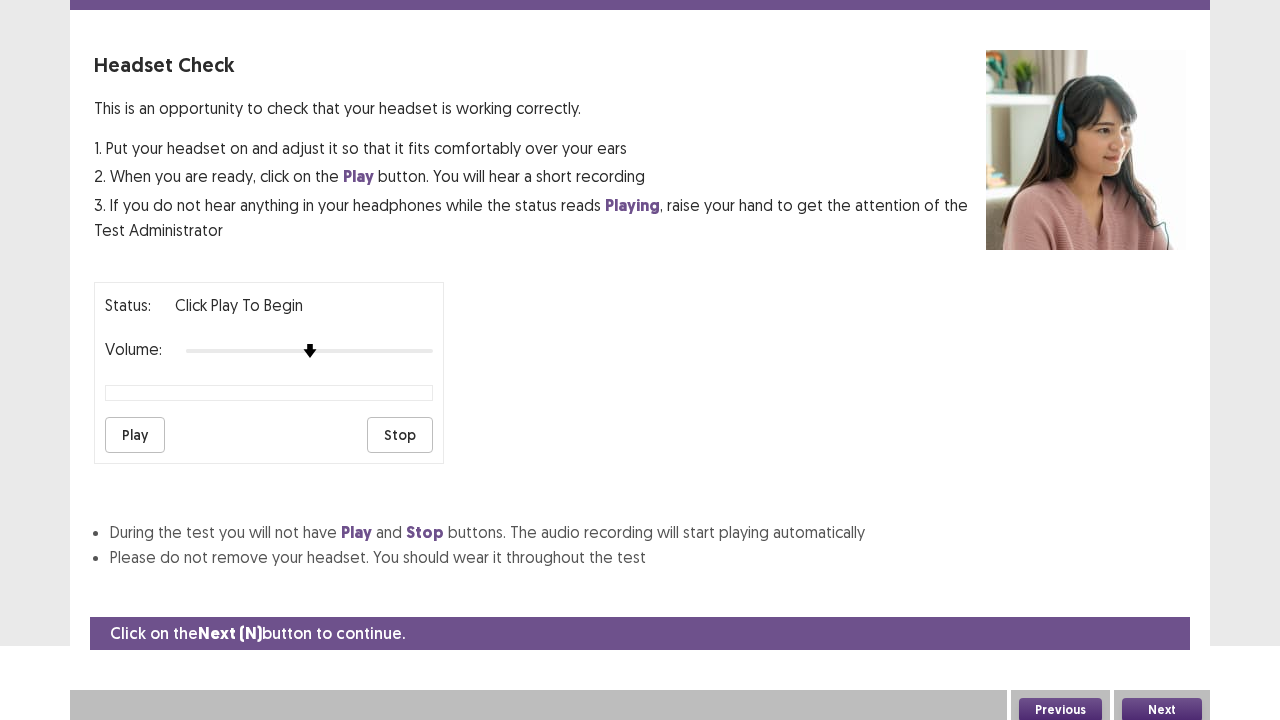 click on "Play" at bounding box center [135, 435] 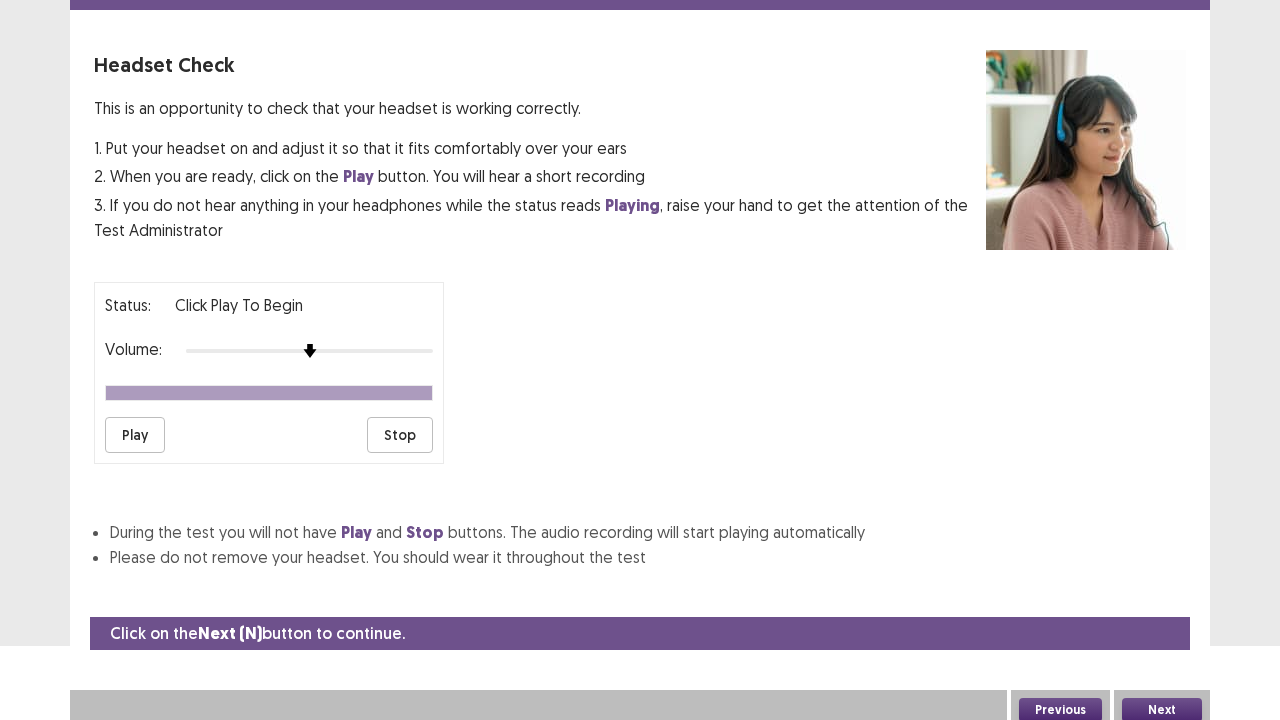 click on "Next" at bounding box center [1162, 710] 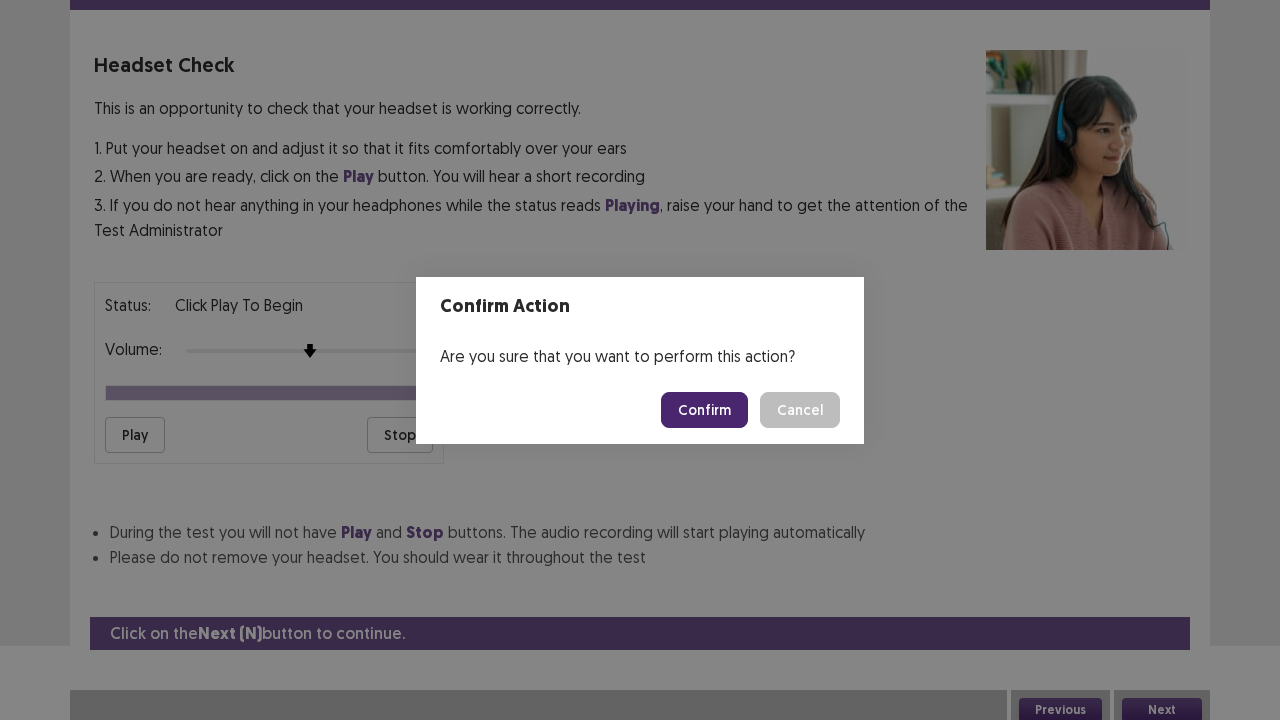 click on "Confirm" at bounding box center [704, 410] 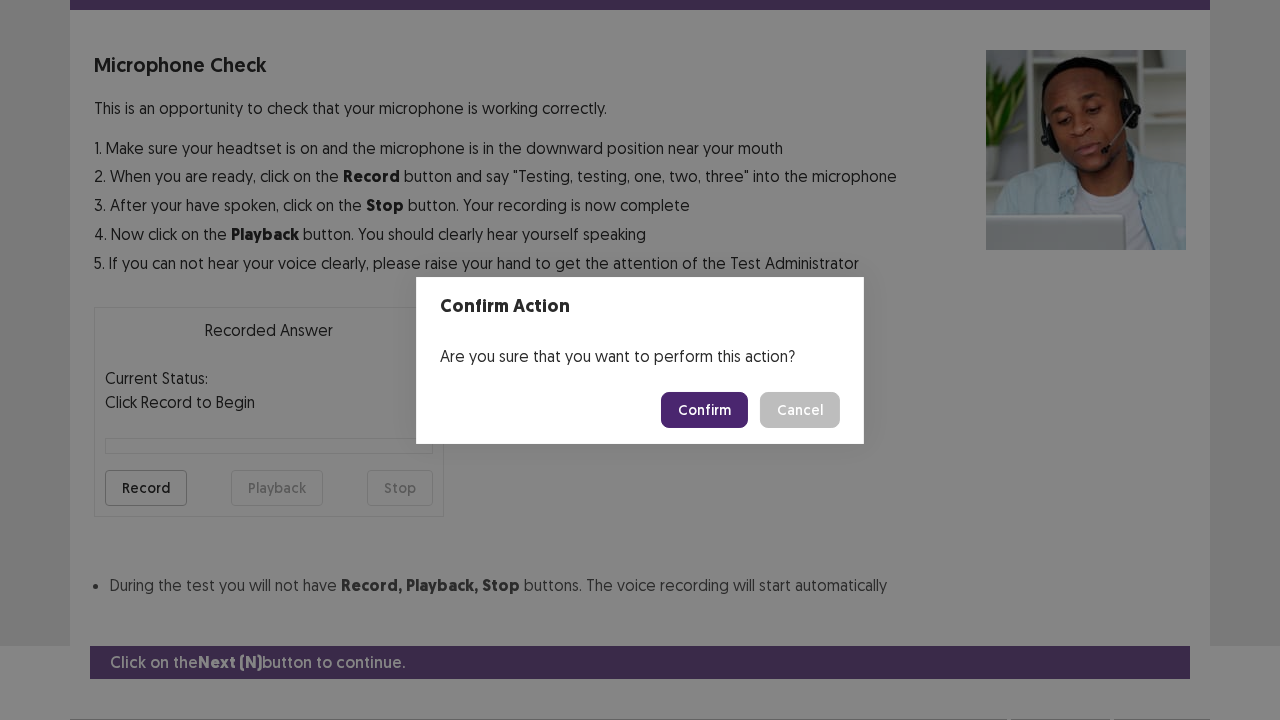 scroll, scrollTop: 110, scrollLeft: 0, axis: vertical 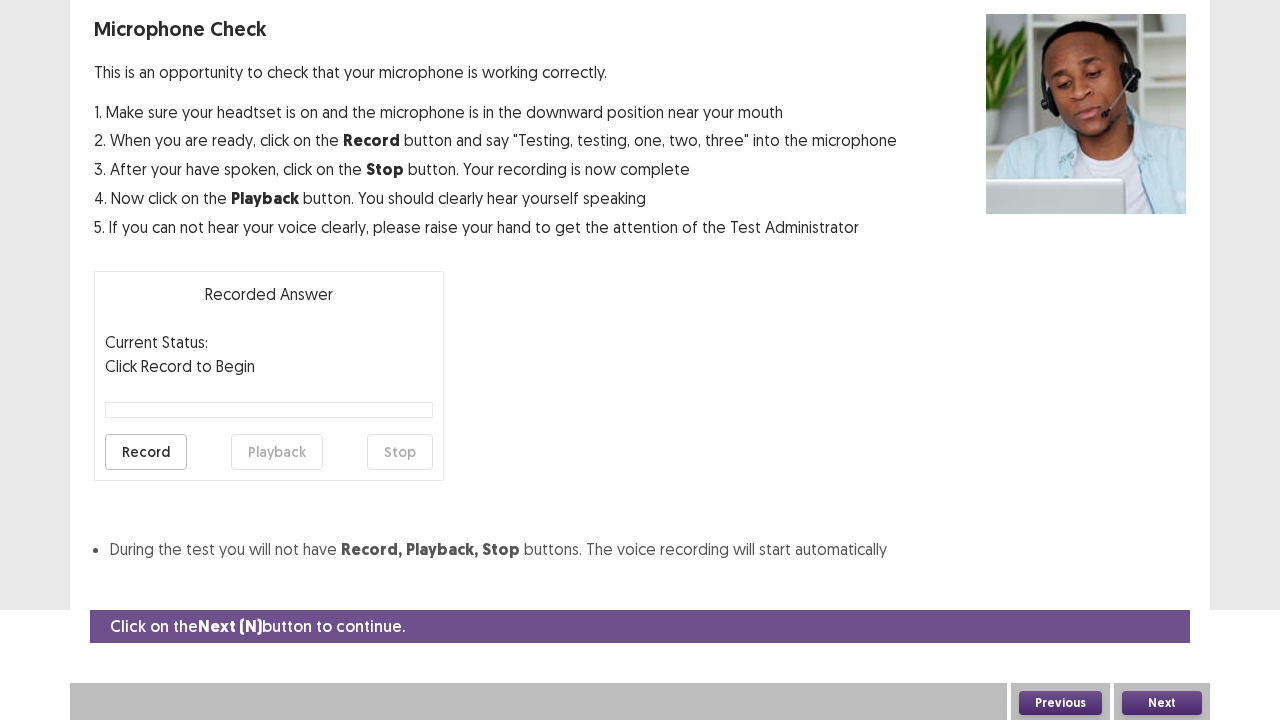 click on "Record" at bounding box center (146, 452) 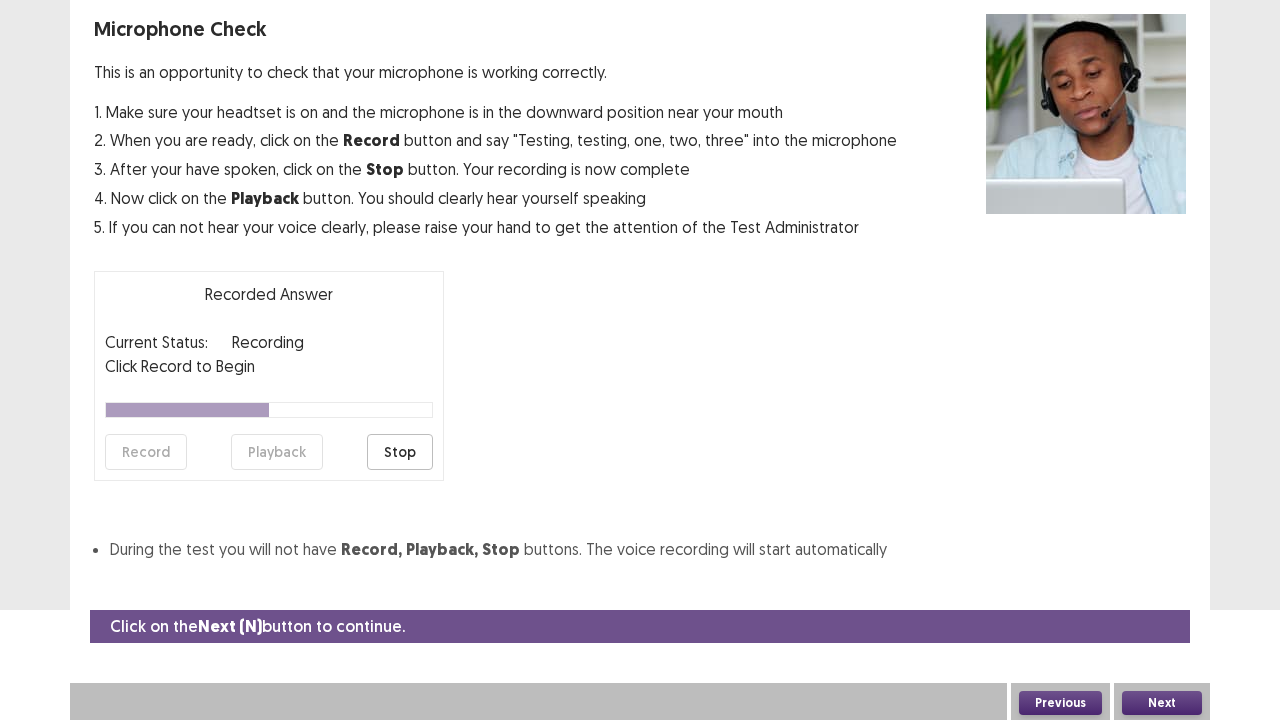 click on "Stop" at bounding box center [400, 452] 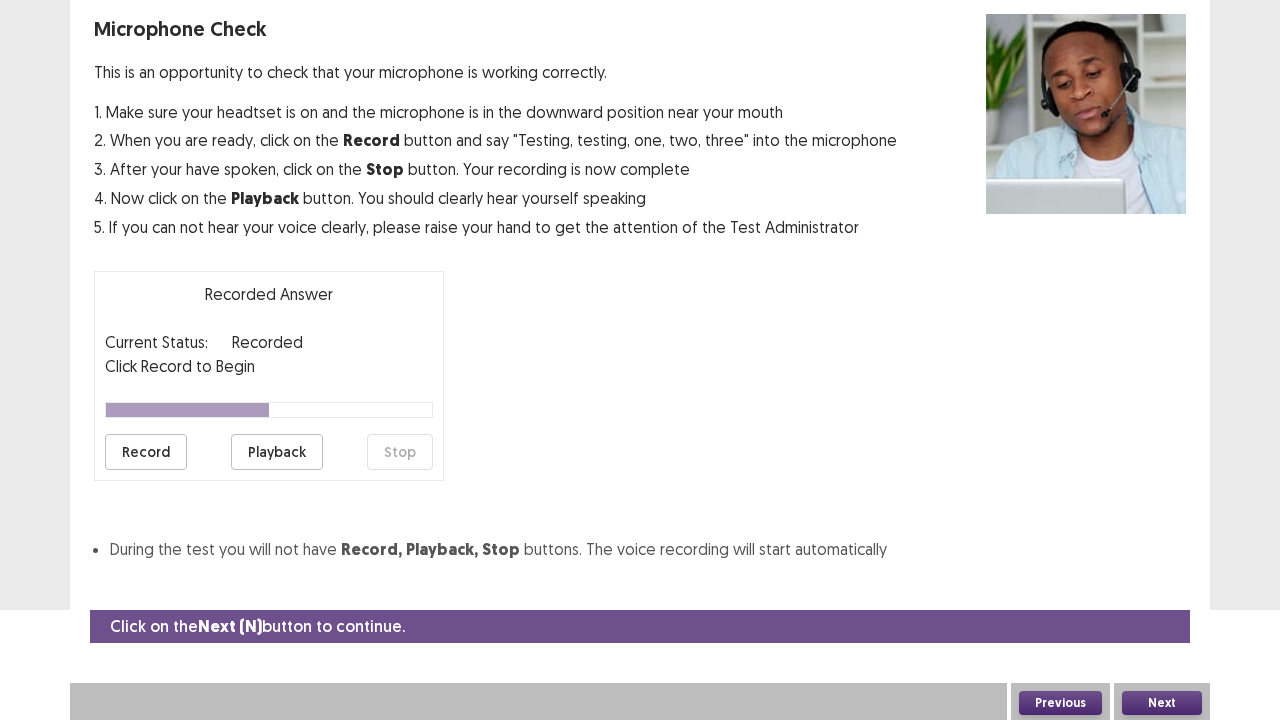 click on "Playback" at bounding box center [277, 452] 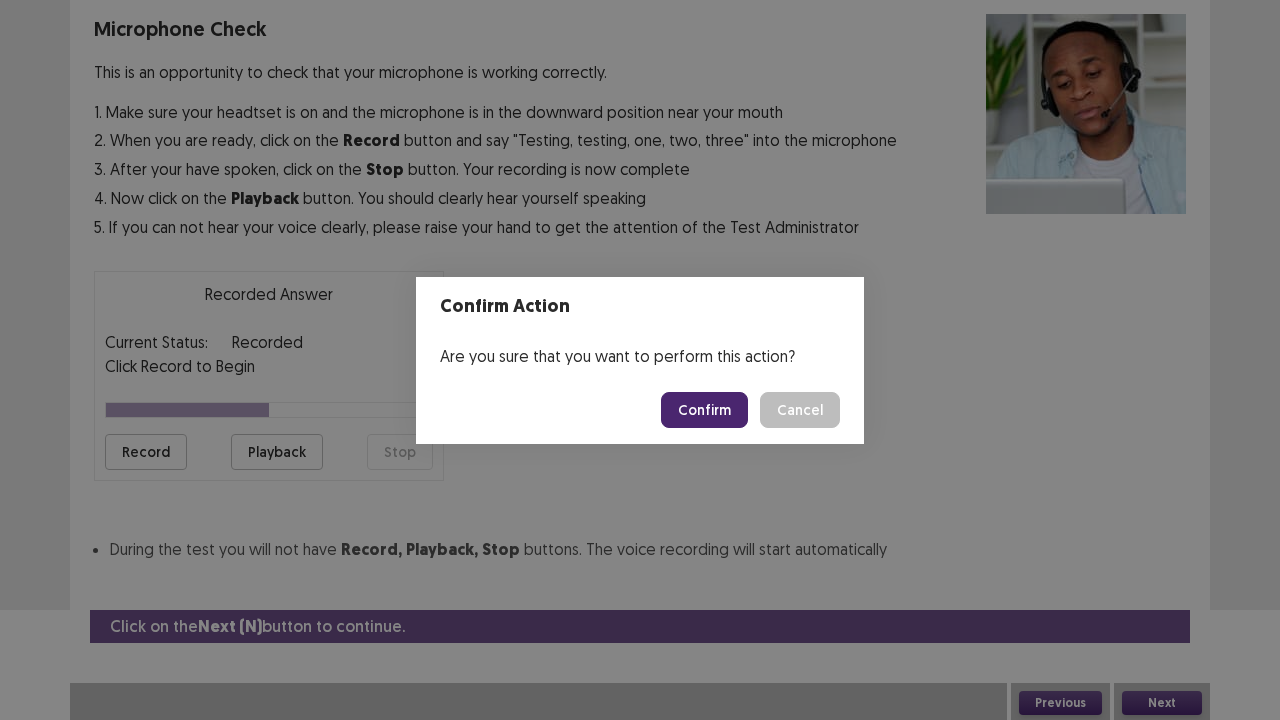 click on "Confirm" at bounding box center [704, 410] 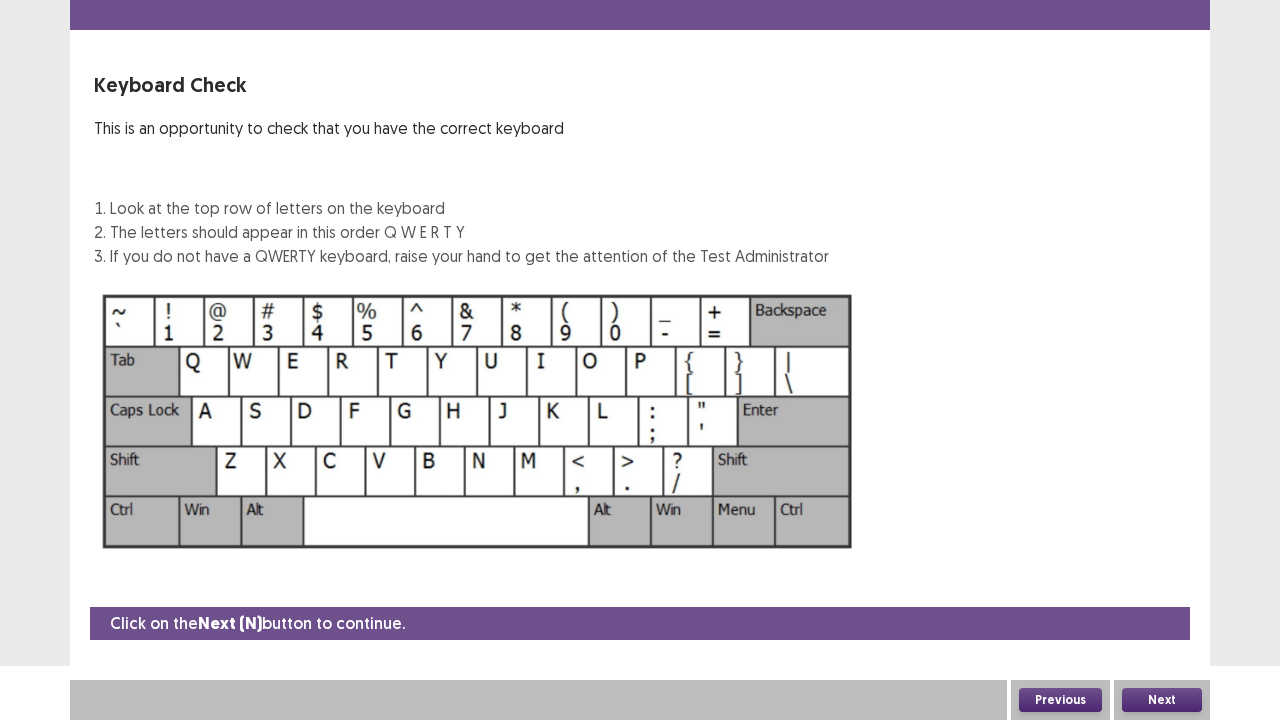 scroll, scrollTop: 54, scrollLeft: 0, axis: vertical 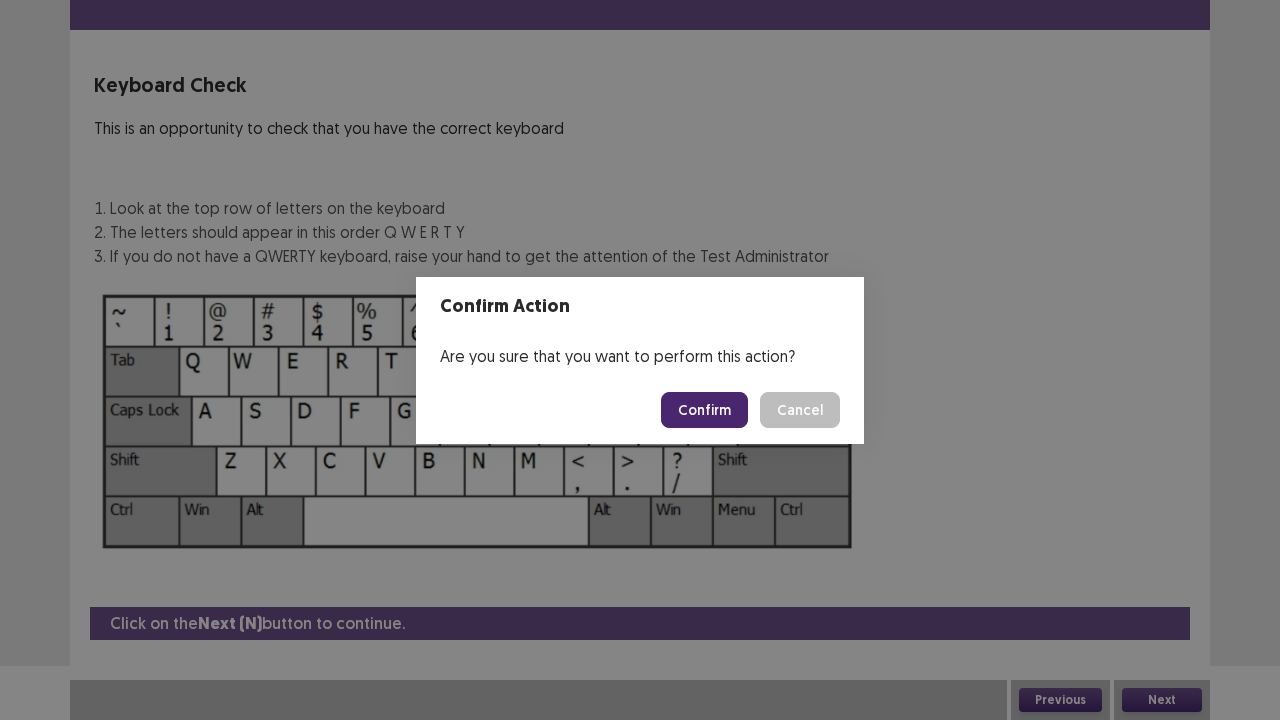 click on "Confirm" at bounding box center [704, 410] 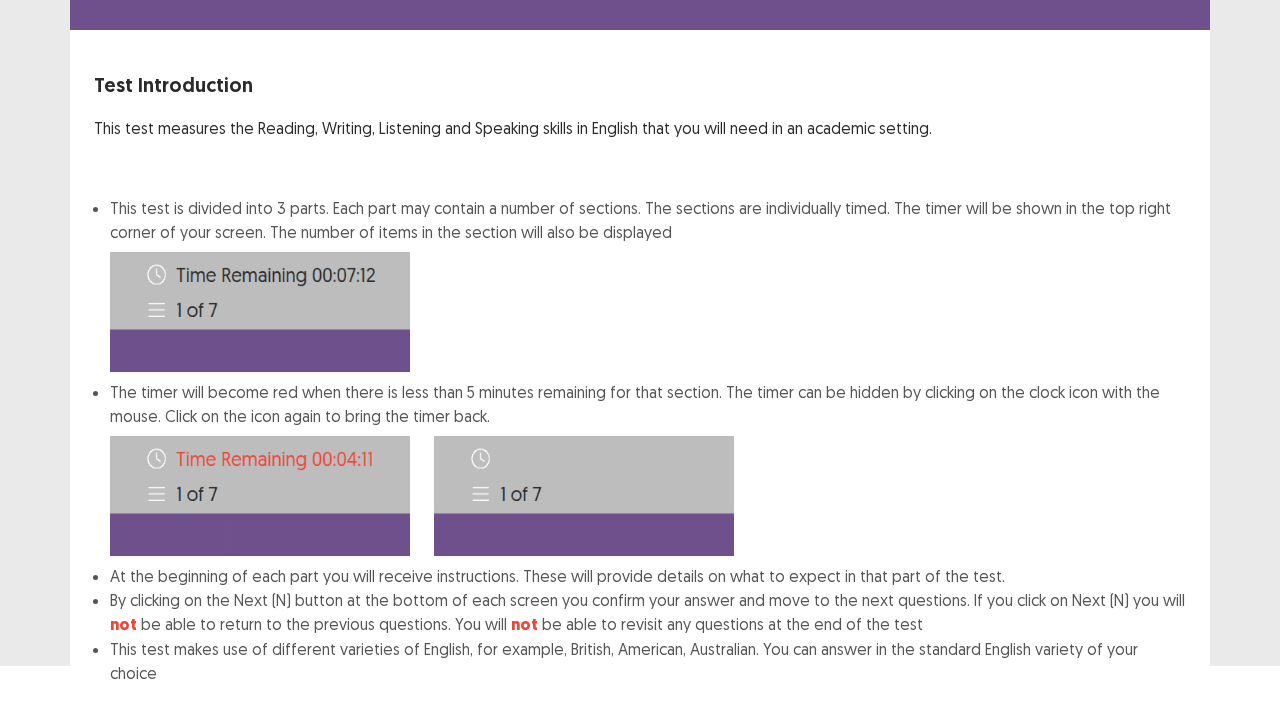 scroll, scrollTop: 155, scrollLeft: 0, axis: vertical 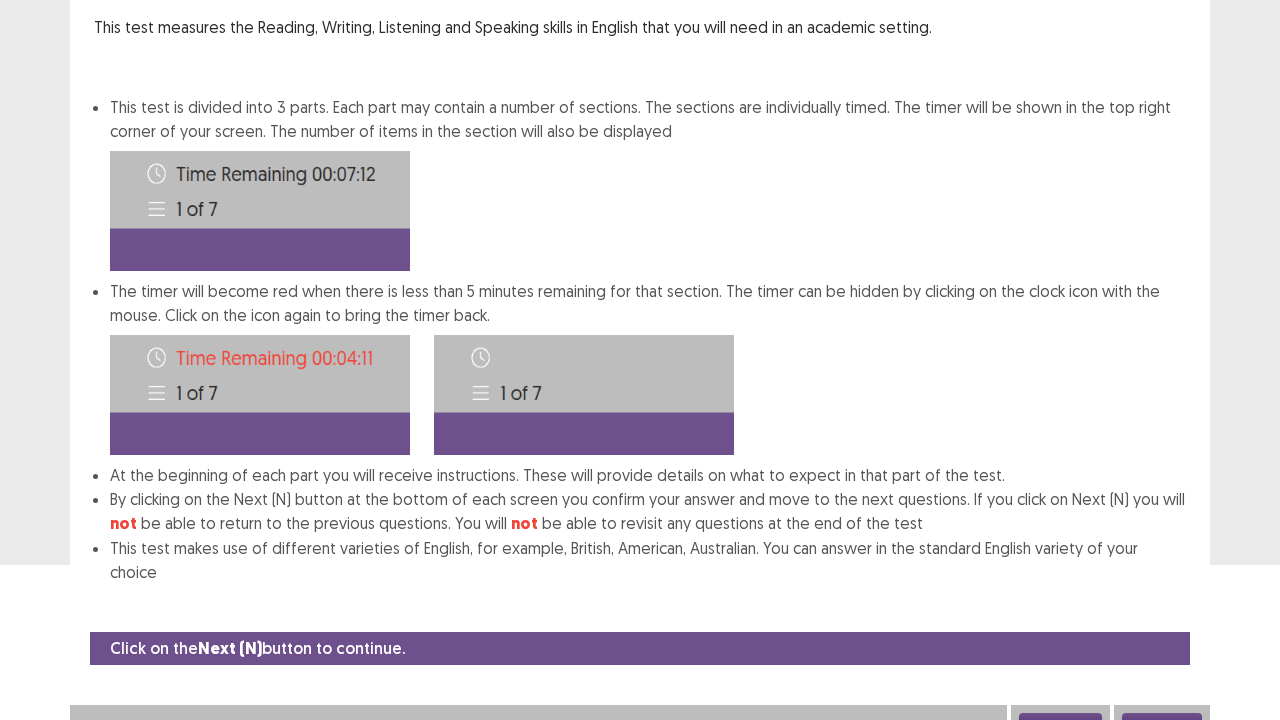 click on "Next" at bounding box center [1162, 725] 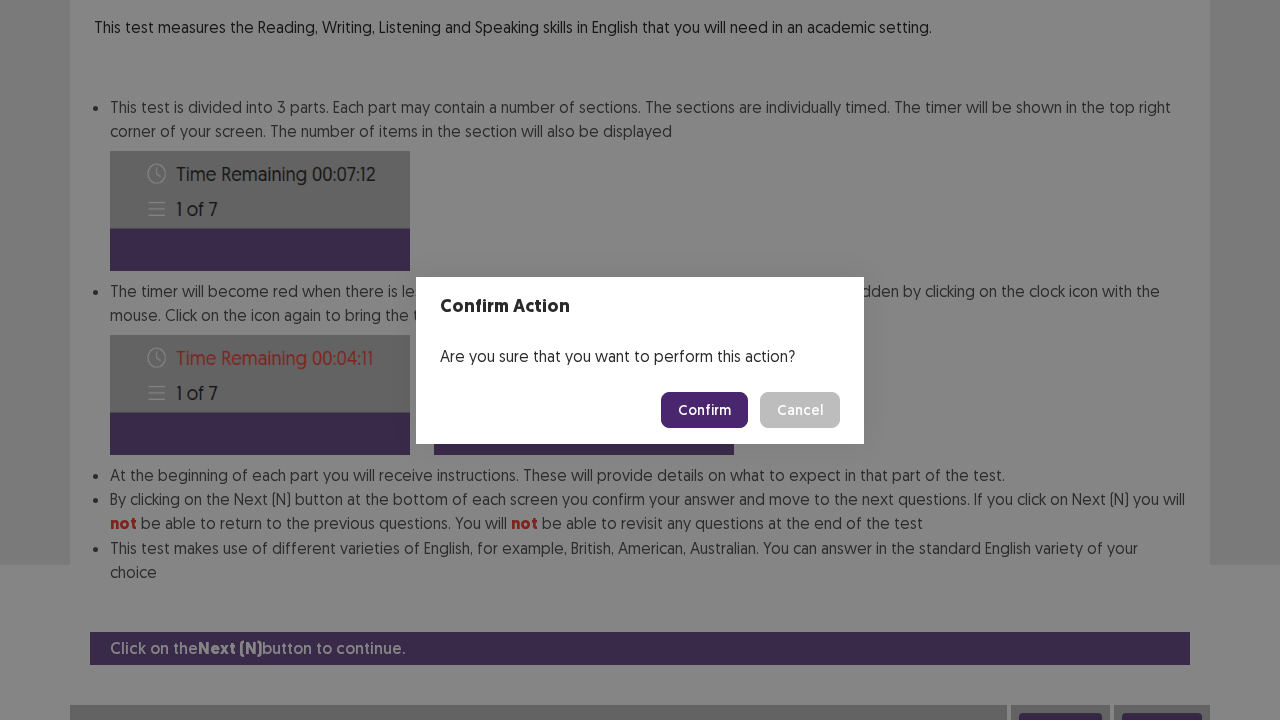 click on "Confirm" at bounding box center (704, 410) 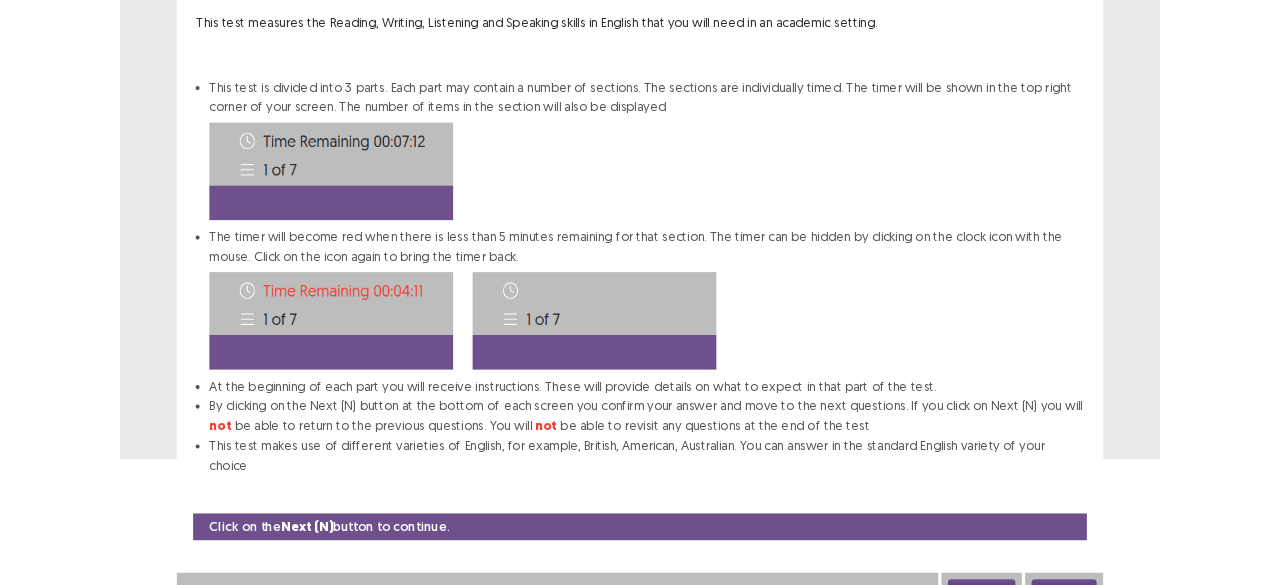 scroll, scrollTop: 0, scrollLeft: 0, axis: both 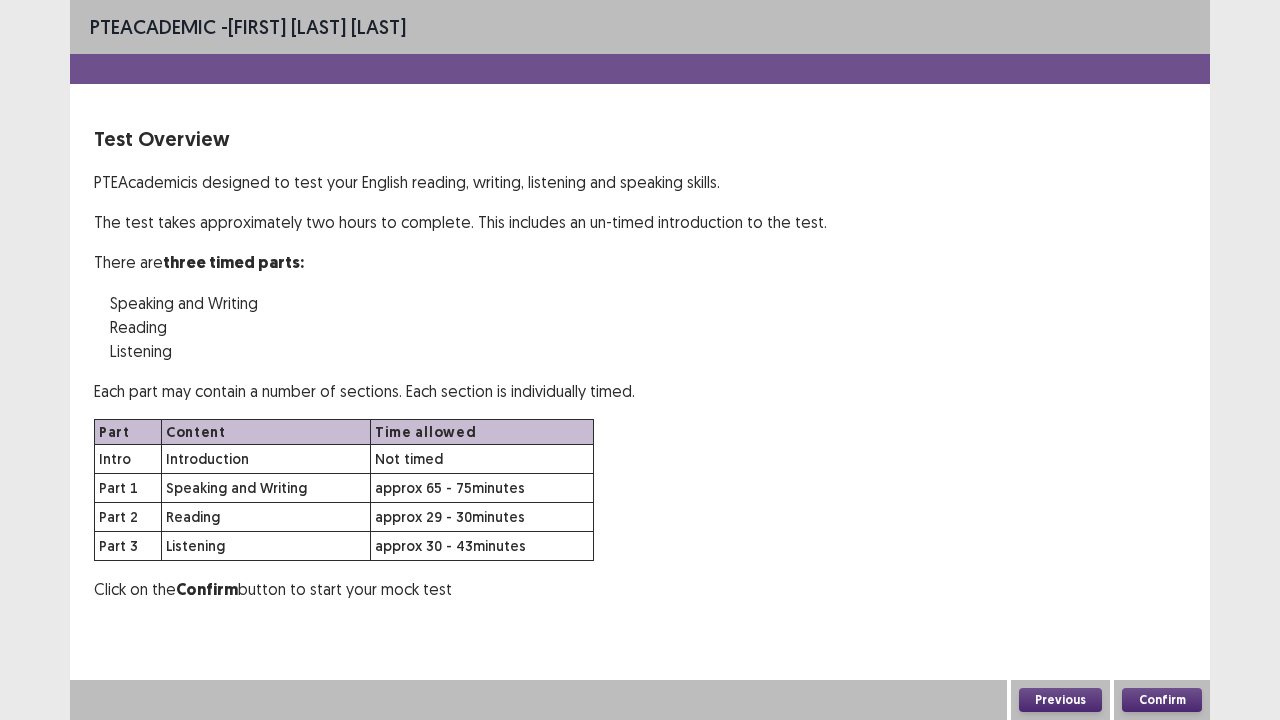 click on "Confirm" at bounding box center [1162, 700] 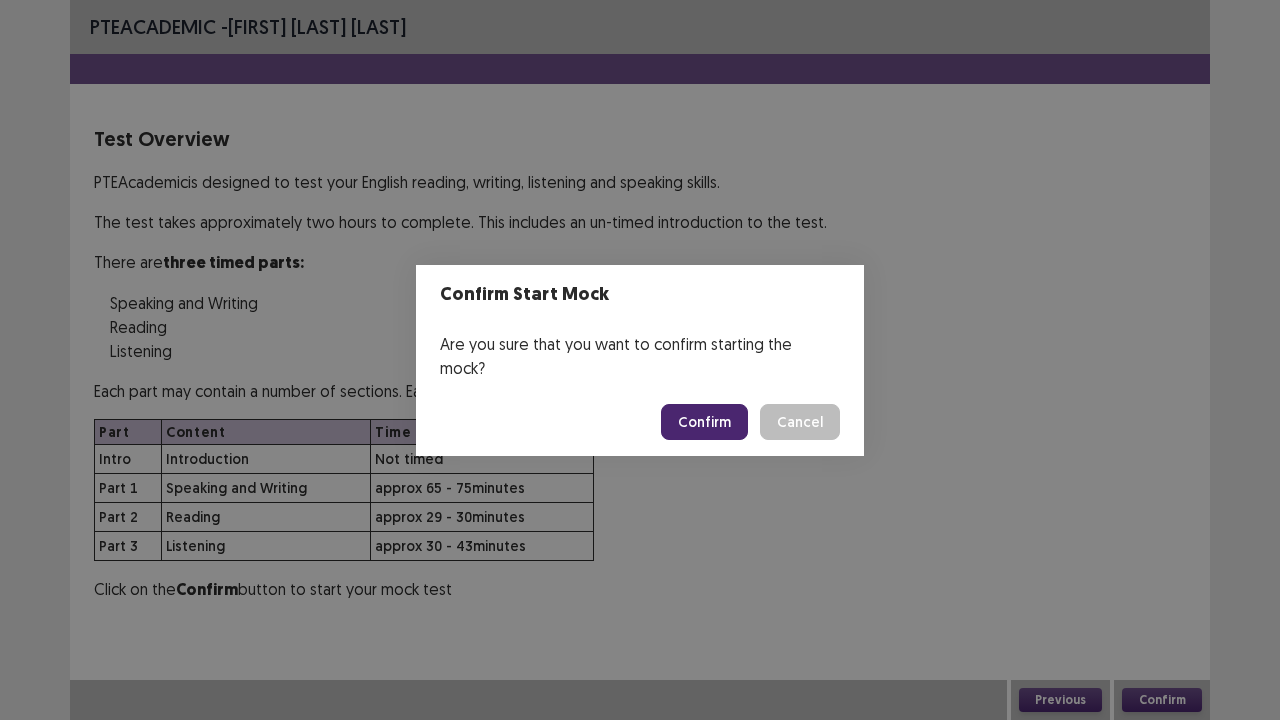 click on "Confirm" at bounding box center [704, 422] 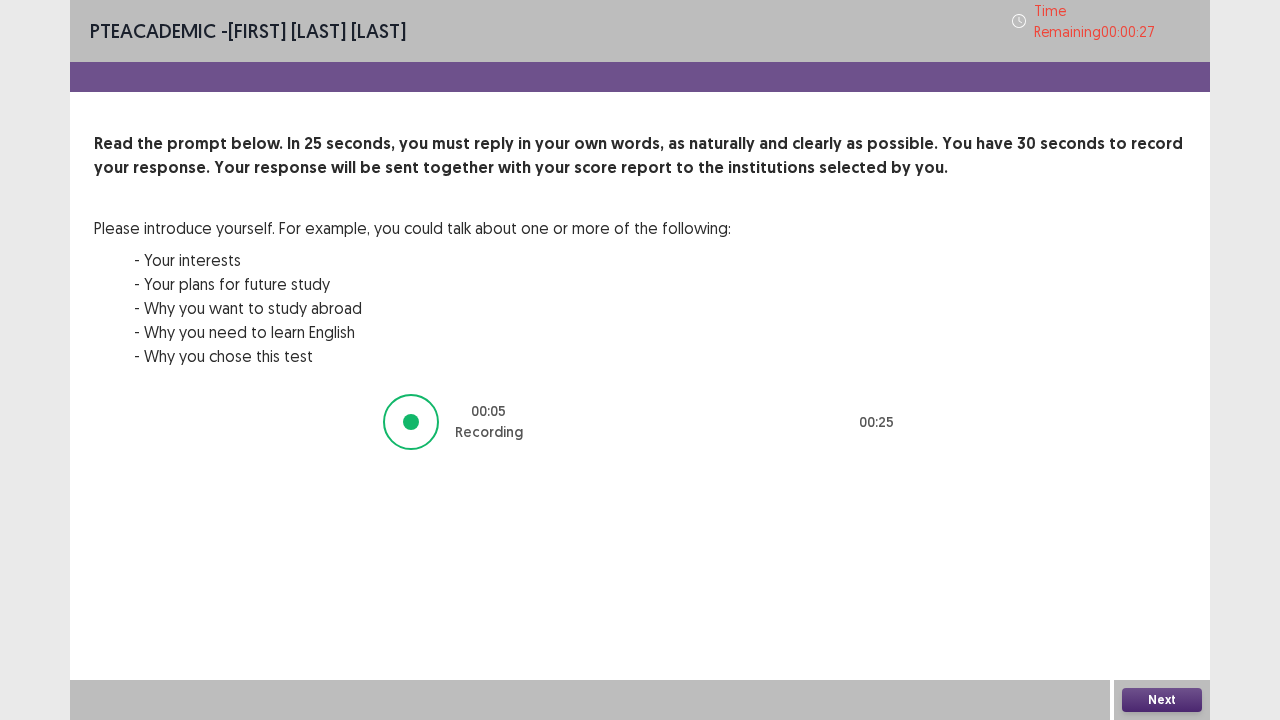 click on "Next" at bounding box center (1162, 700) 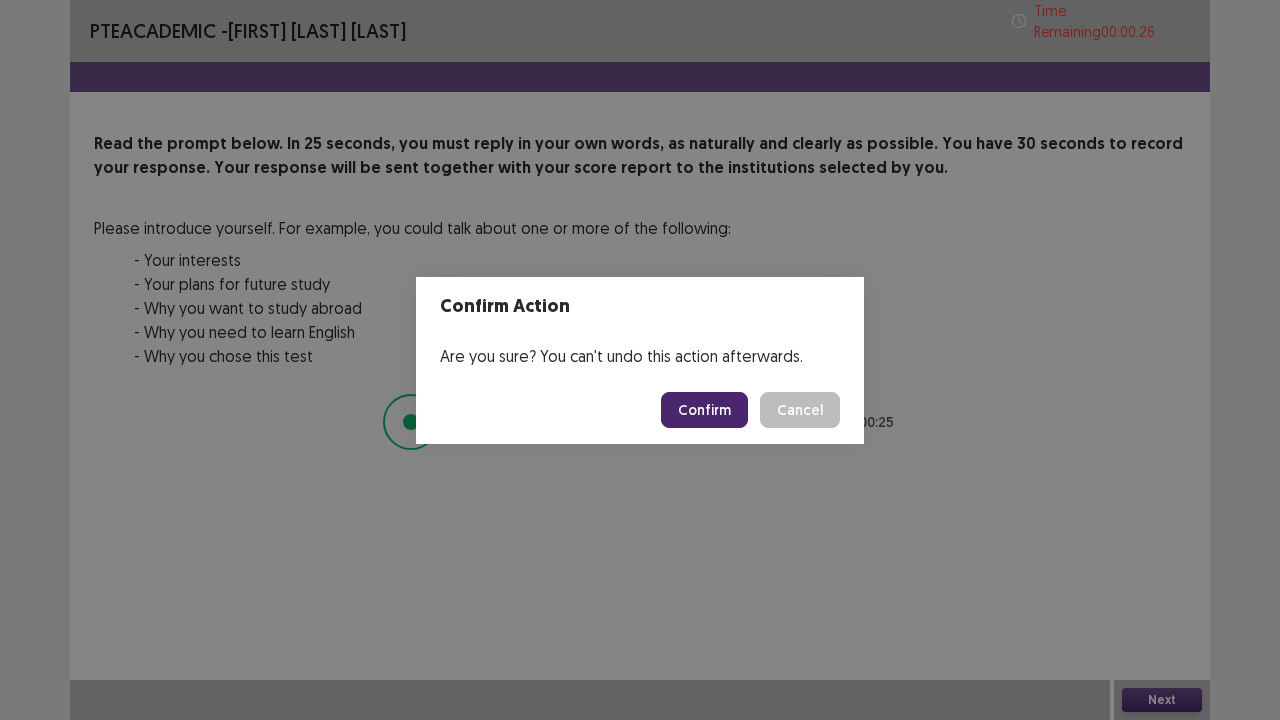 click on "Confirm" at bounding box center (704, 410) 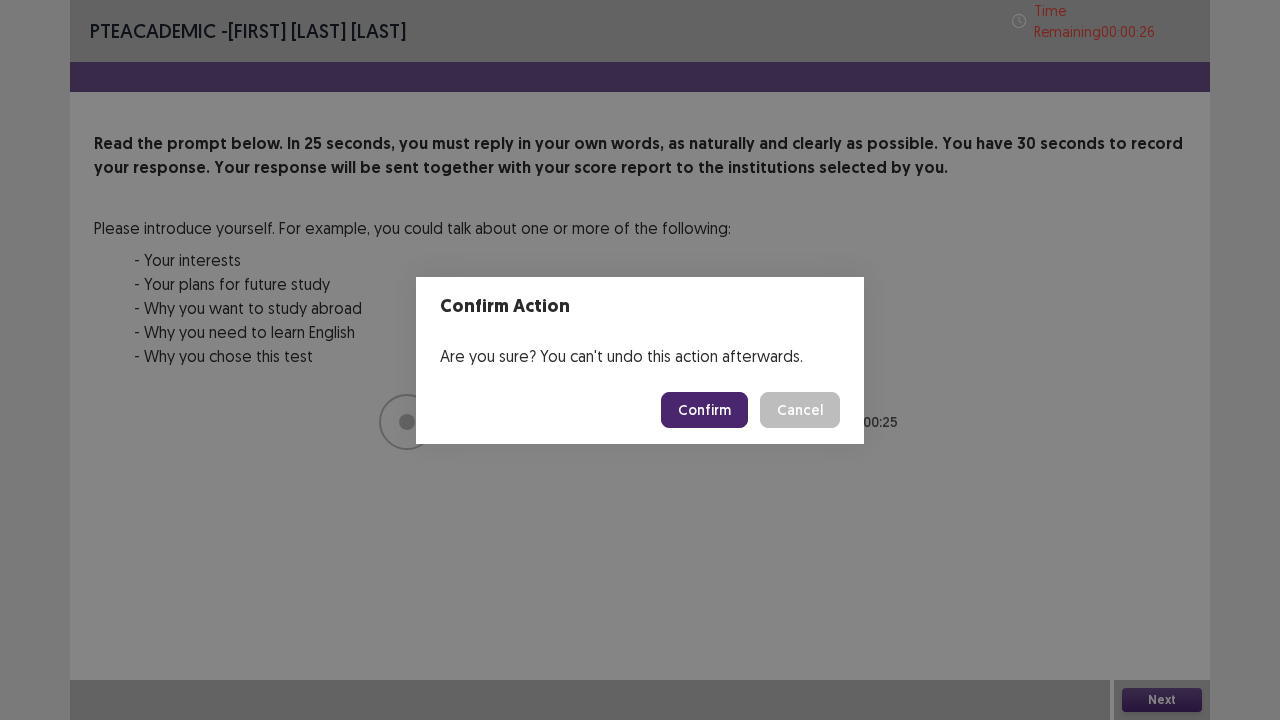 click on "Confirm" at bounding box center (704, 410) 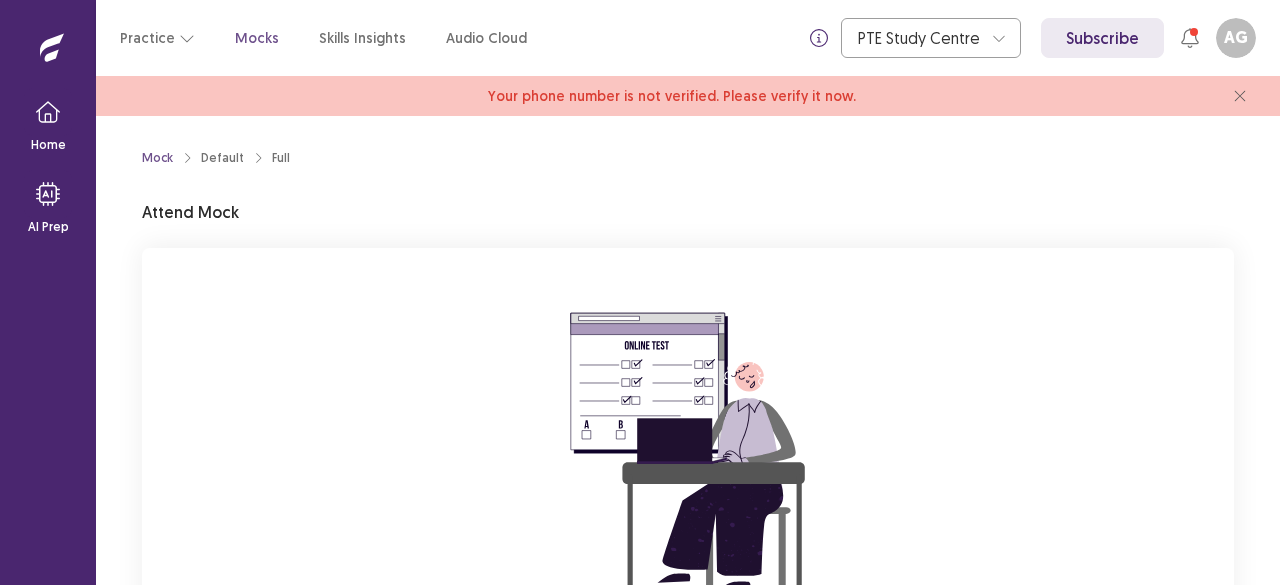 scroll, scrollTop: 0, scrollLeft: 0, axis: both 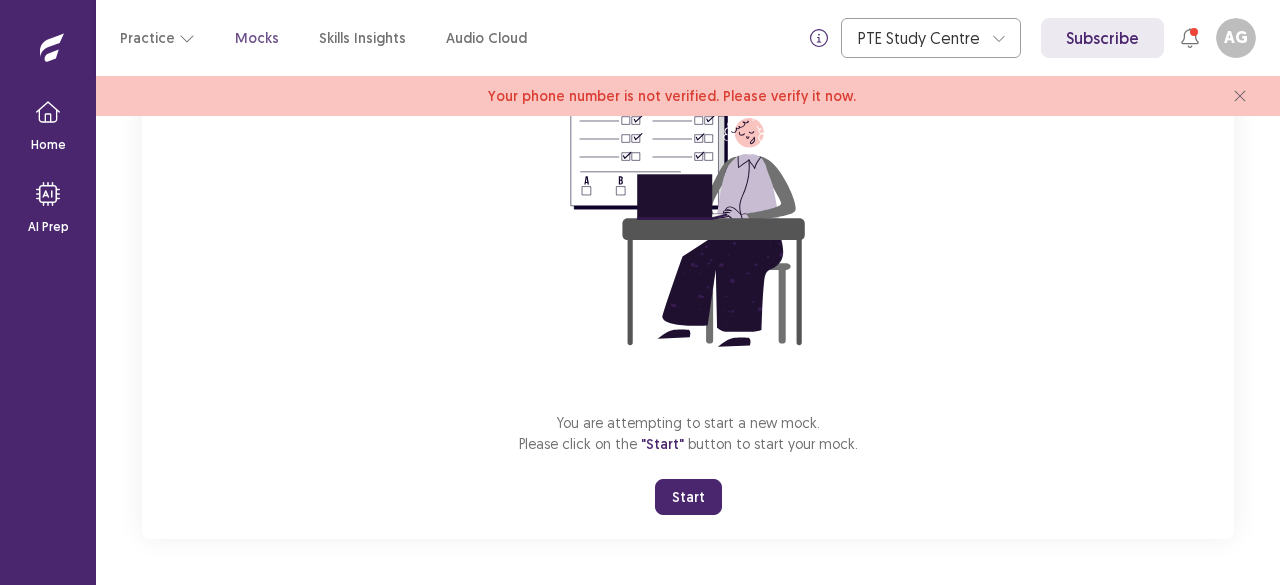 click on "Start" at bounding box center (688, 497) 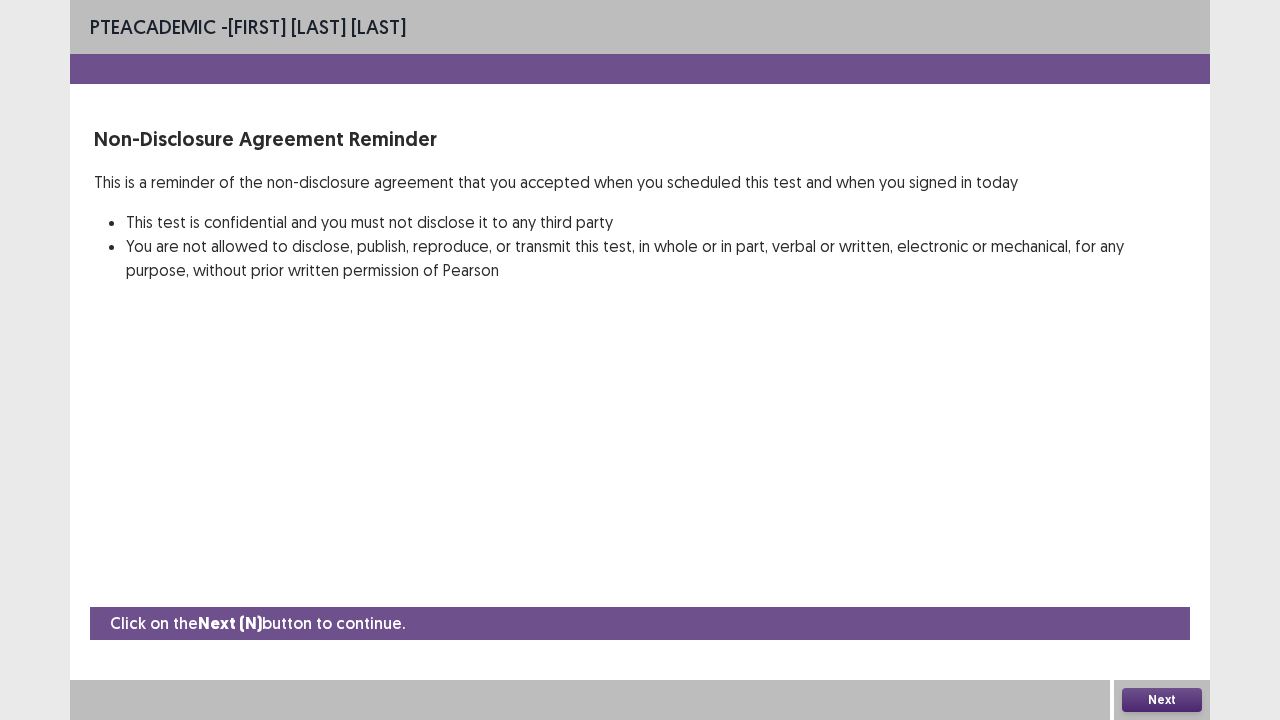 click on "Next" at bounding box center [1162, 700] 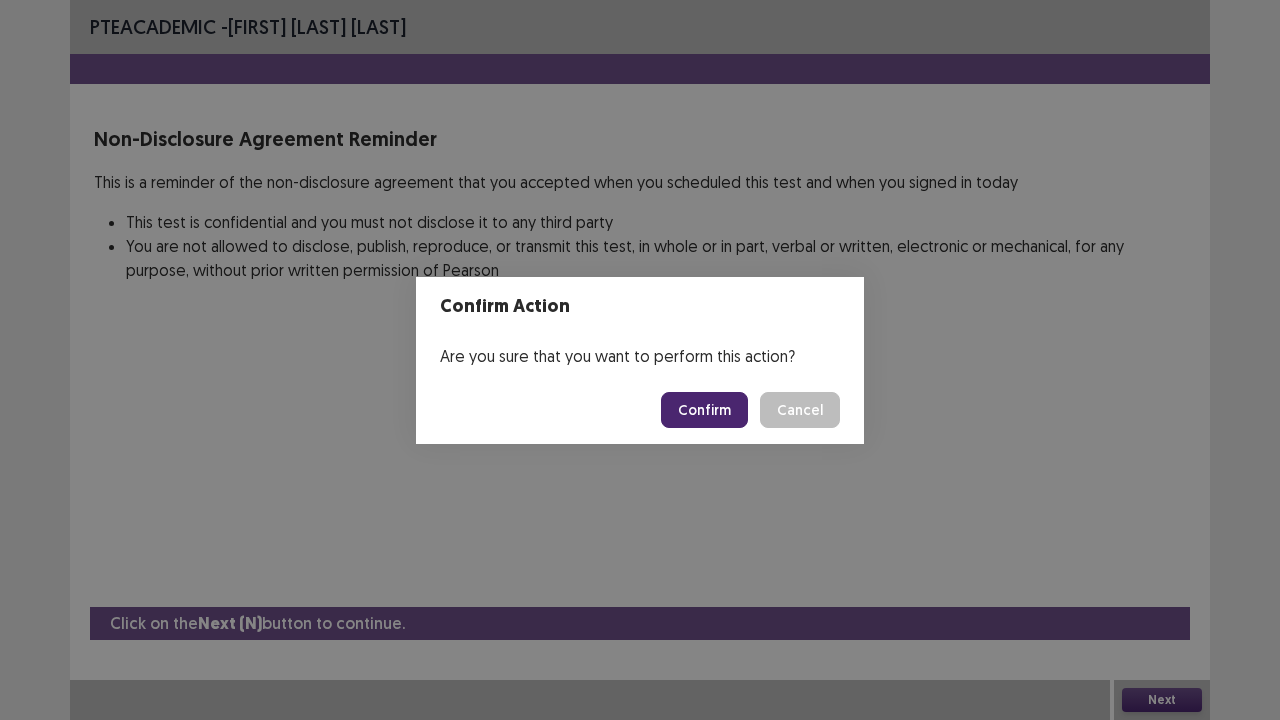 click on "Confirm" at bounding box center (704, 410) 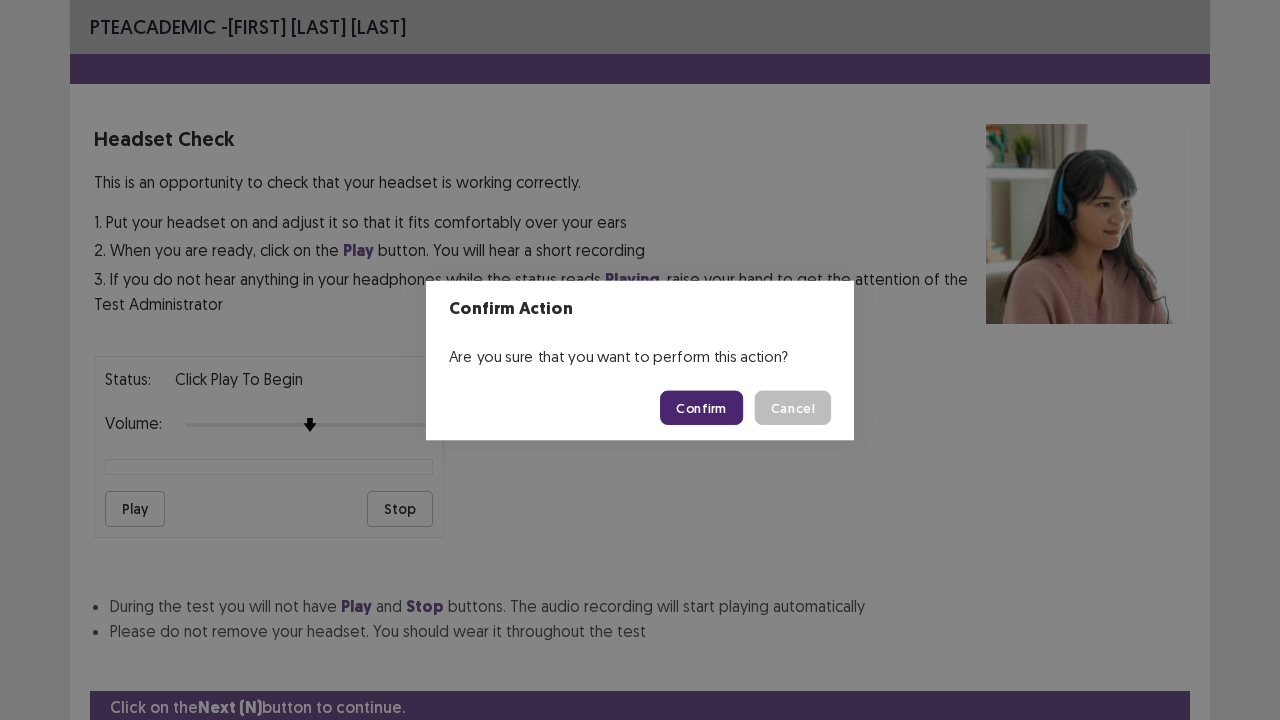 scroll, scrollTop: 74, scrollLeft: 0, axis: vertical 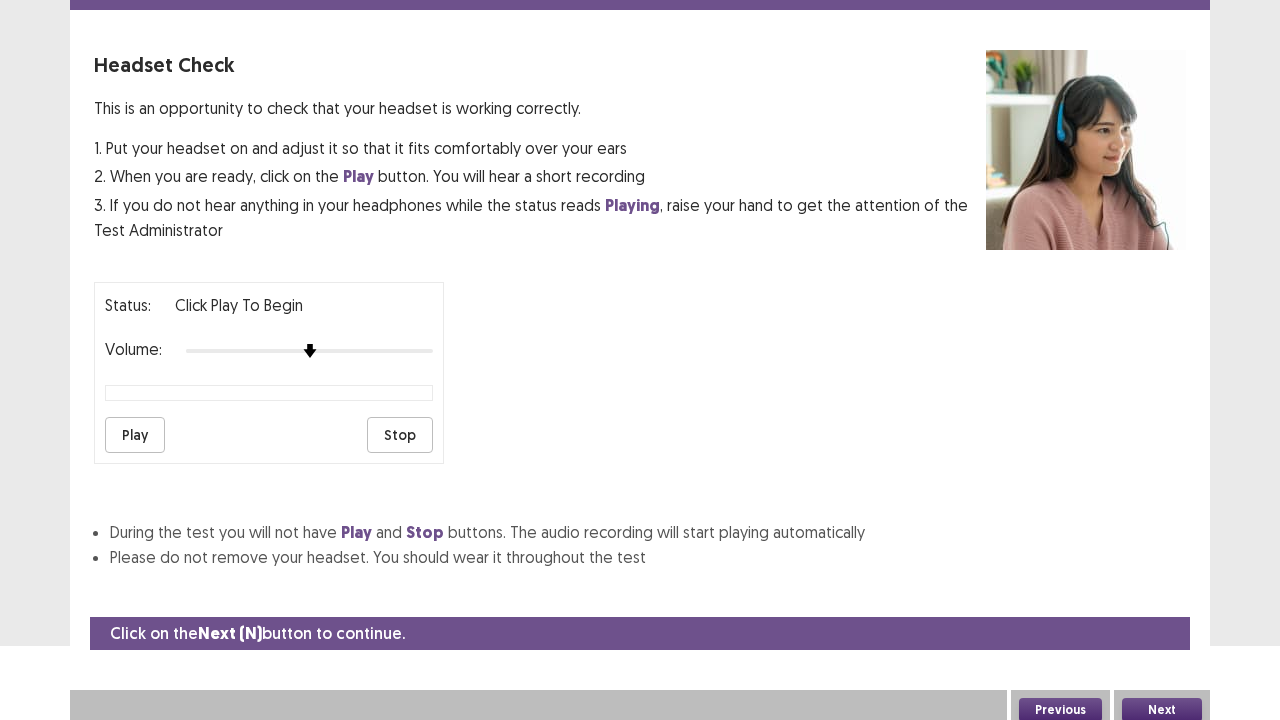 click on "Next" at bounding box center [1162, 710] 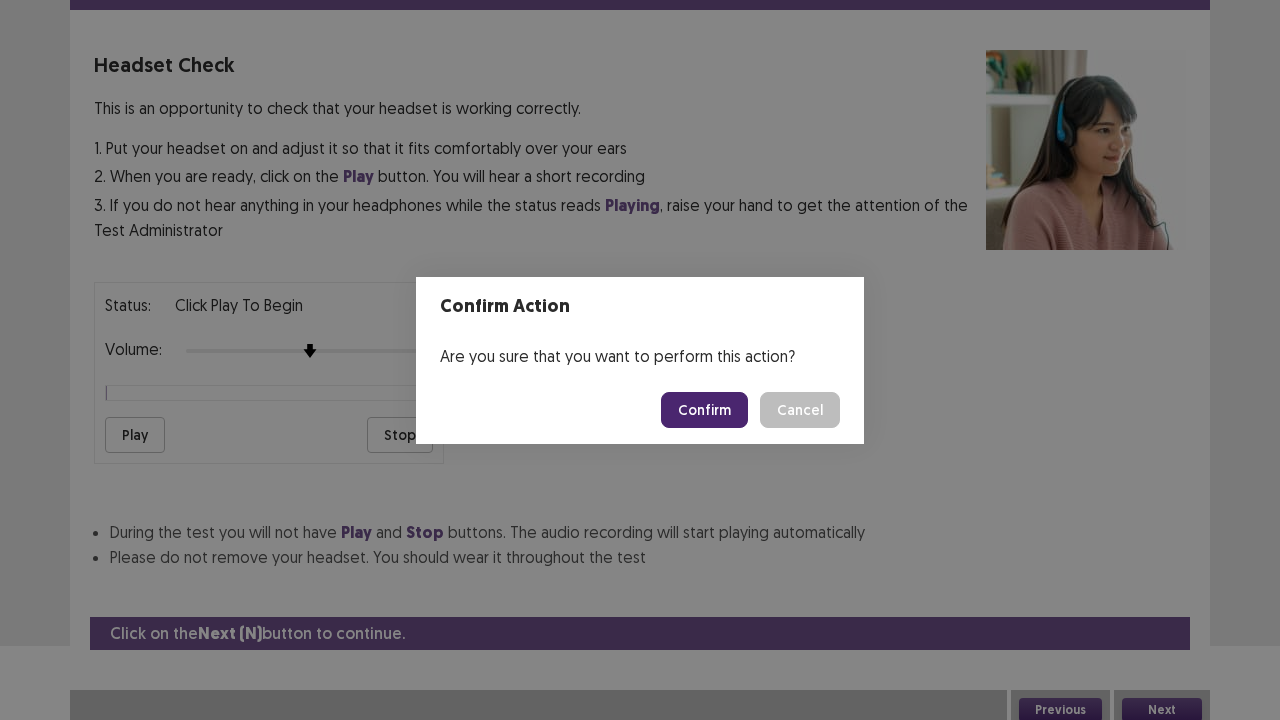 click on "Confirm" at bounding box center (704, 410) 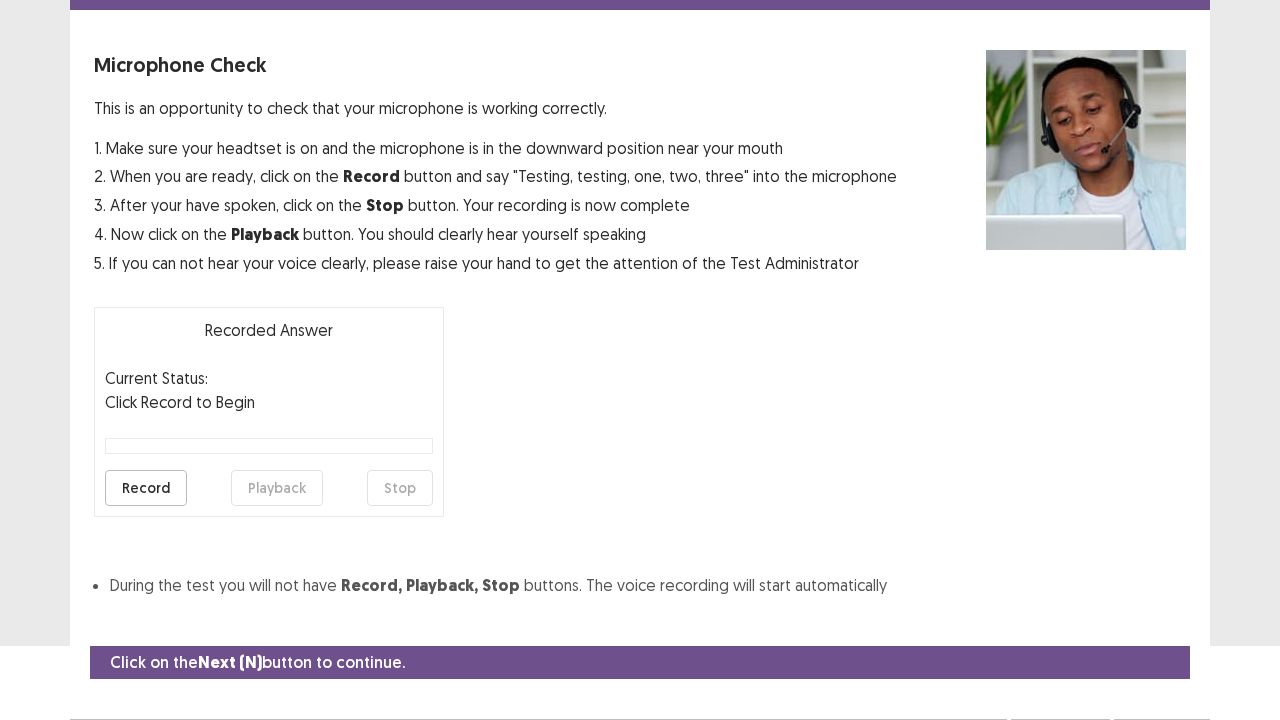 scroll, scrollTop: 110, scrollLeft: 0, axis: vertical 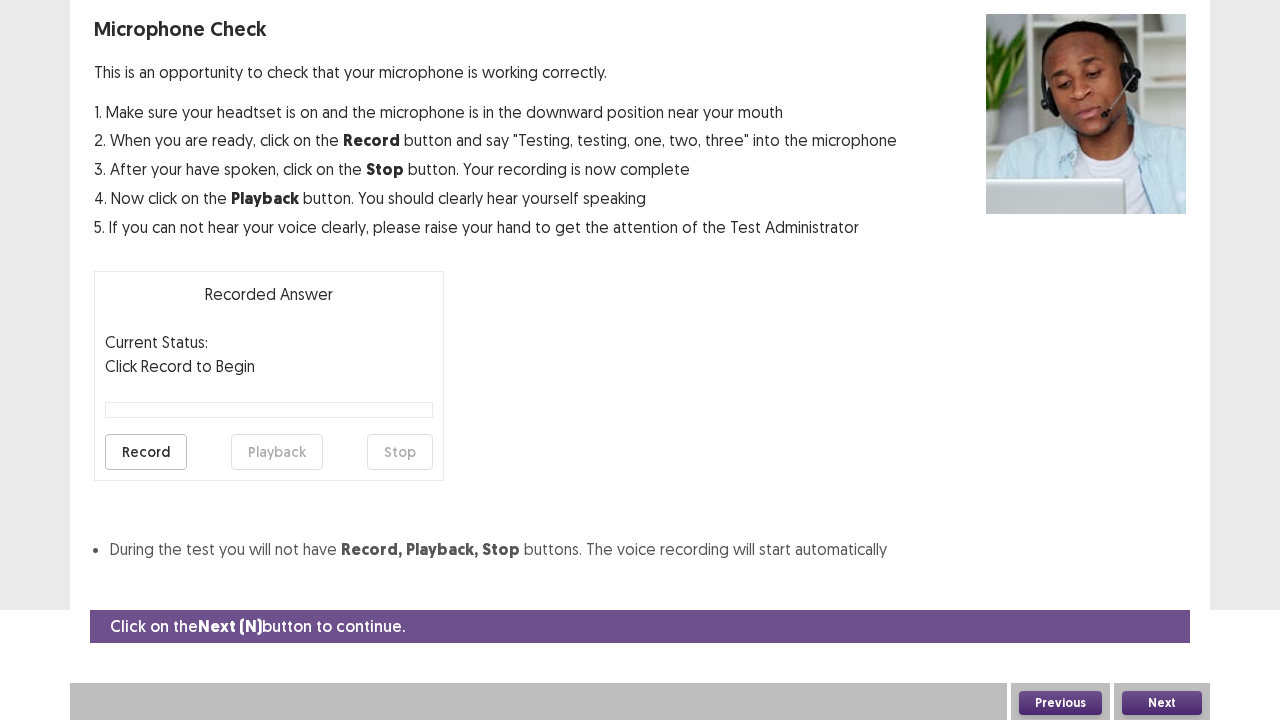 click on "Next" at bounding box center [1162, 703] 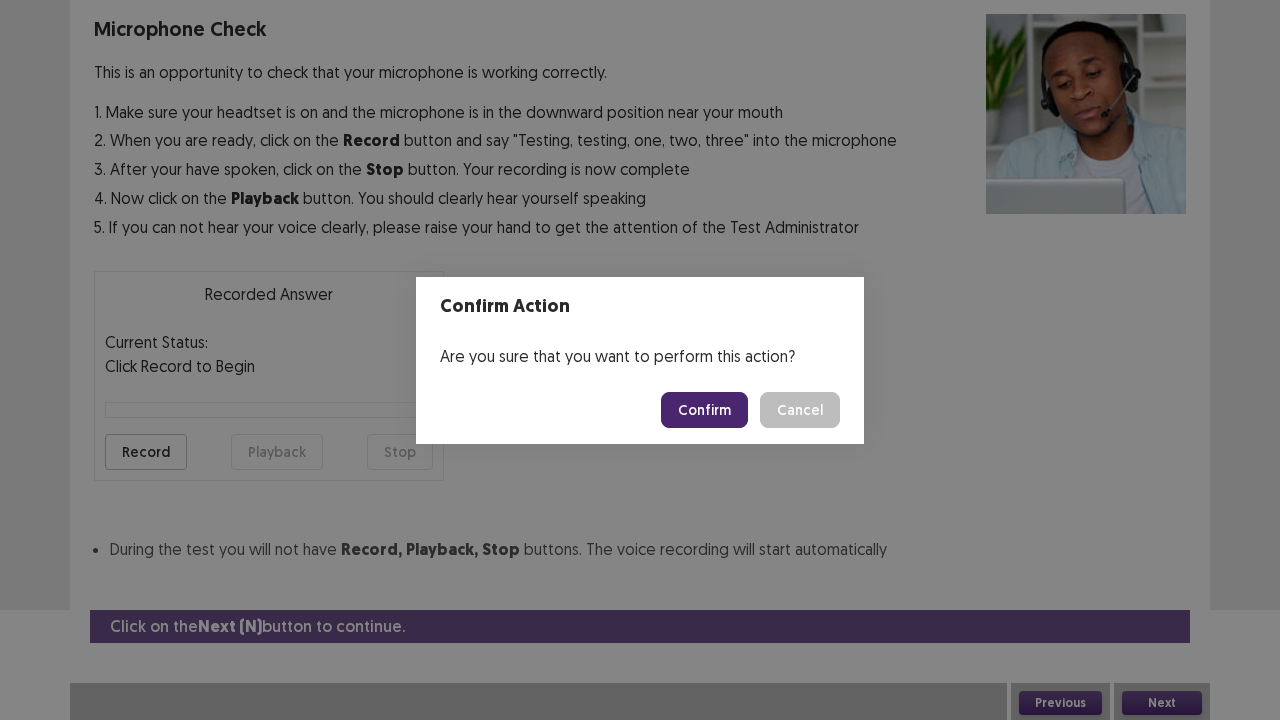 click on "Confirm" at bounding box center (704, 410) 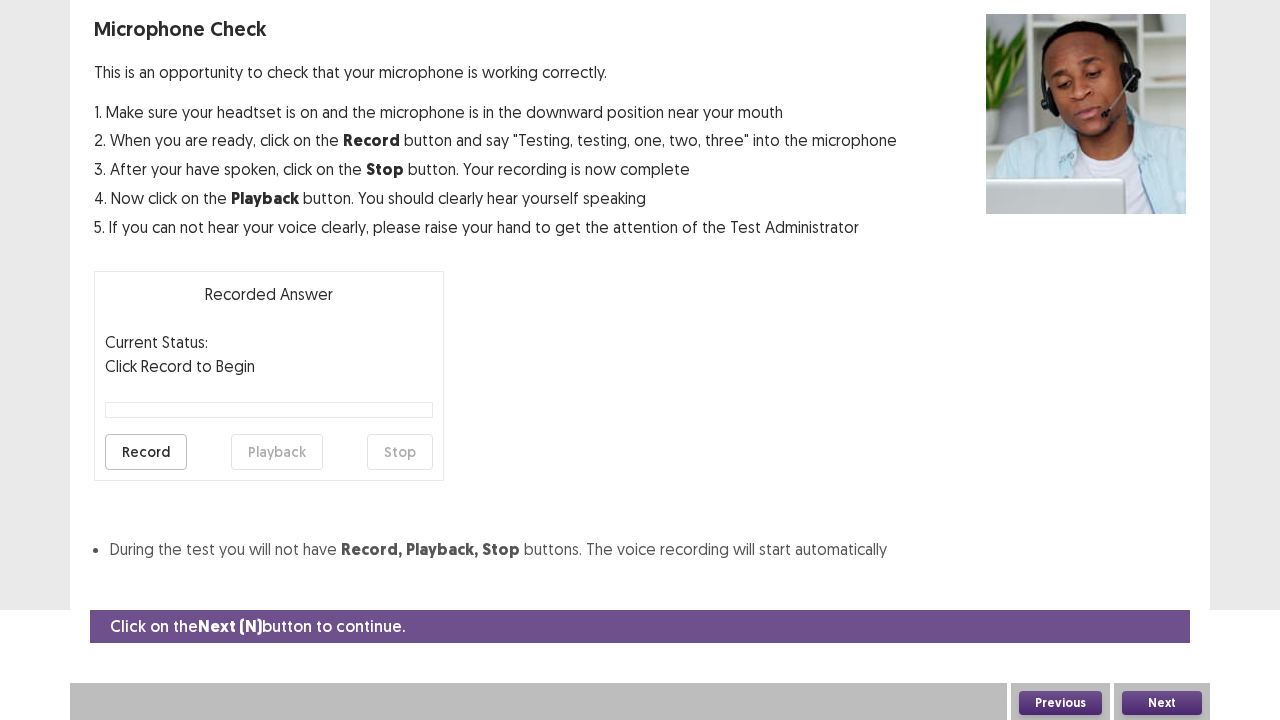 scroll, scrollTop: 54, scrollLeft: 0, axis: vertical 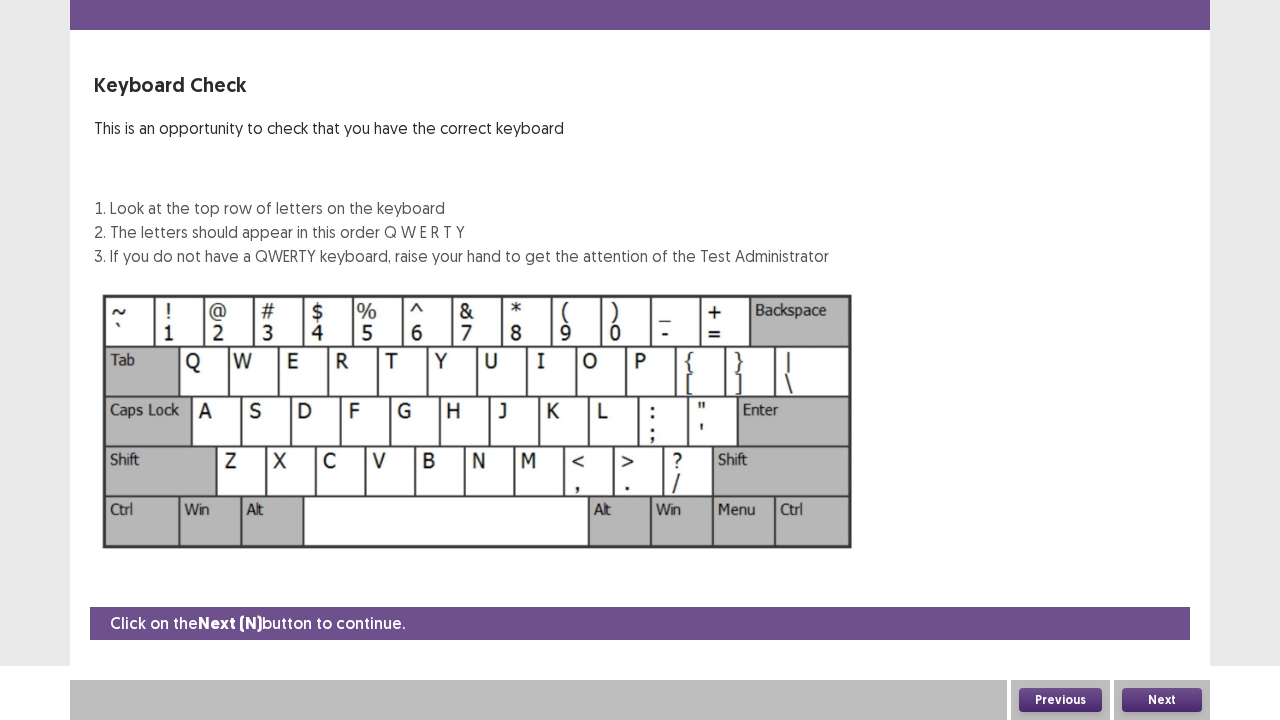 click on "Next" at bounding box center [1162, 700] 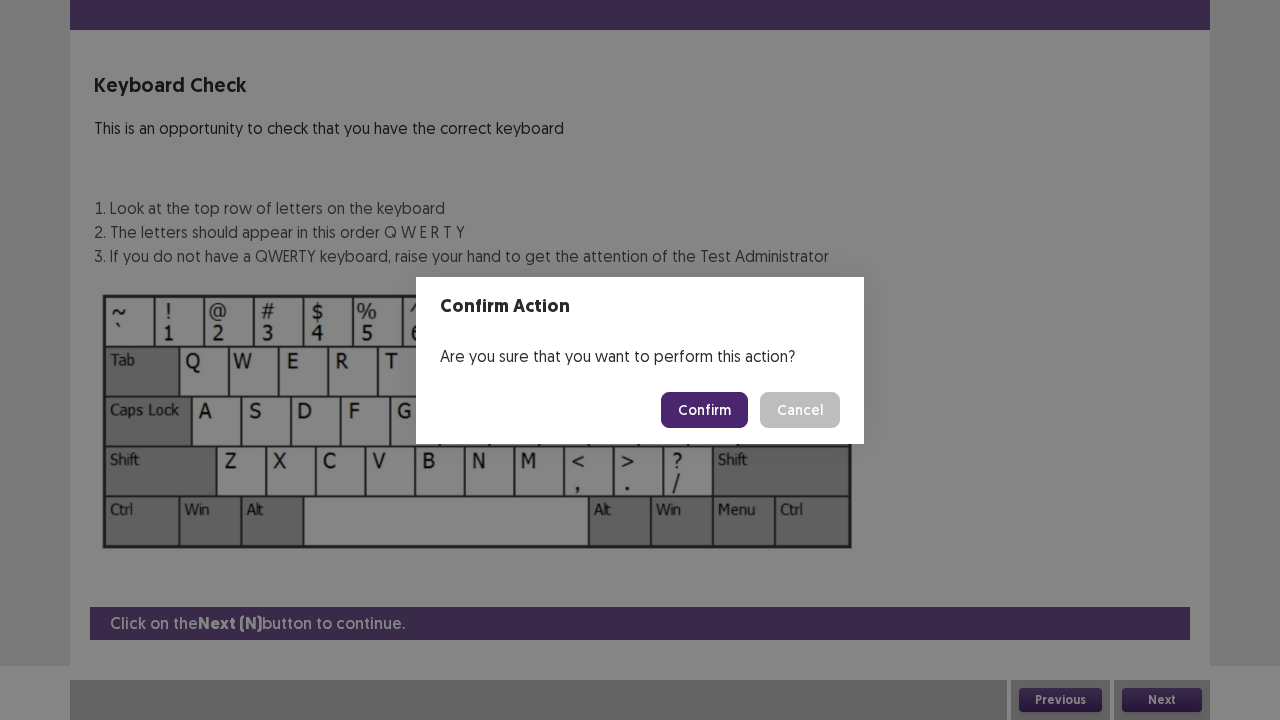 click on "Confirm" at bounding box center (704, 410) 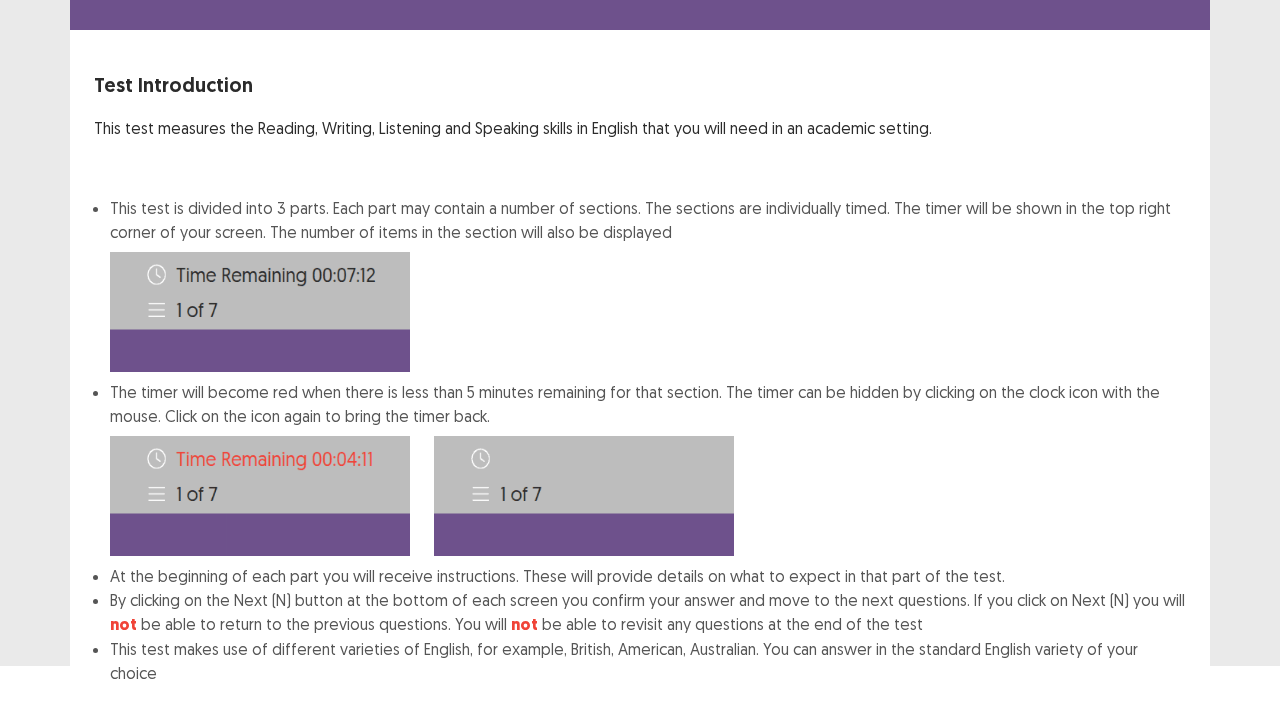 scroll, scrollTop: 155, scrollLeft: 0, axis: vertical 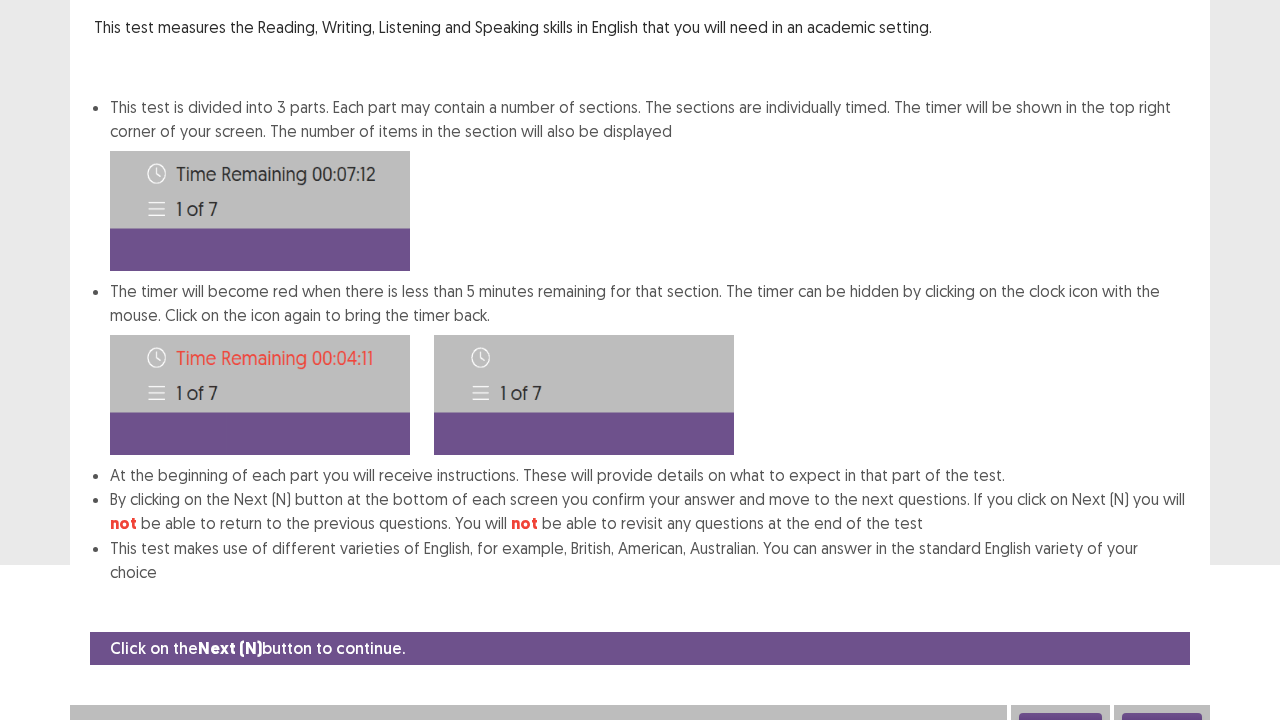 click on "Next" at bounding box center (1162, 725) 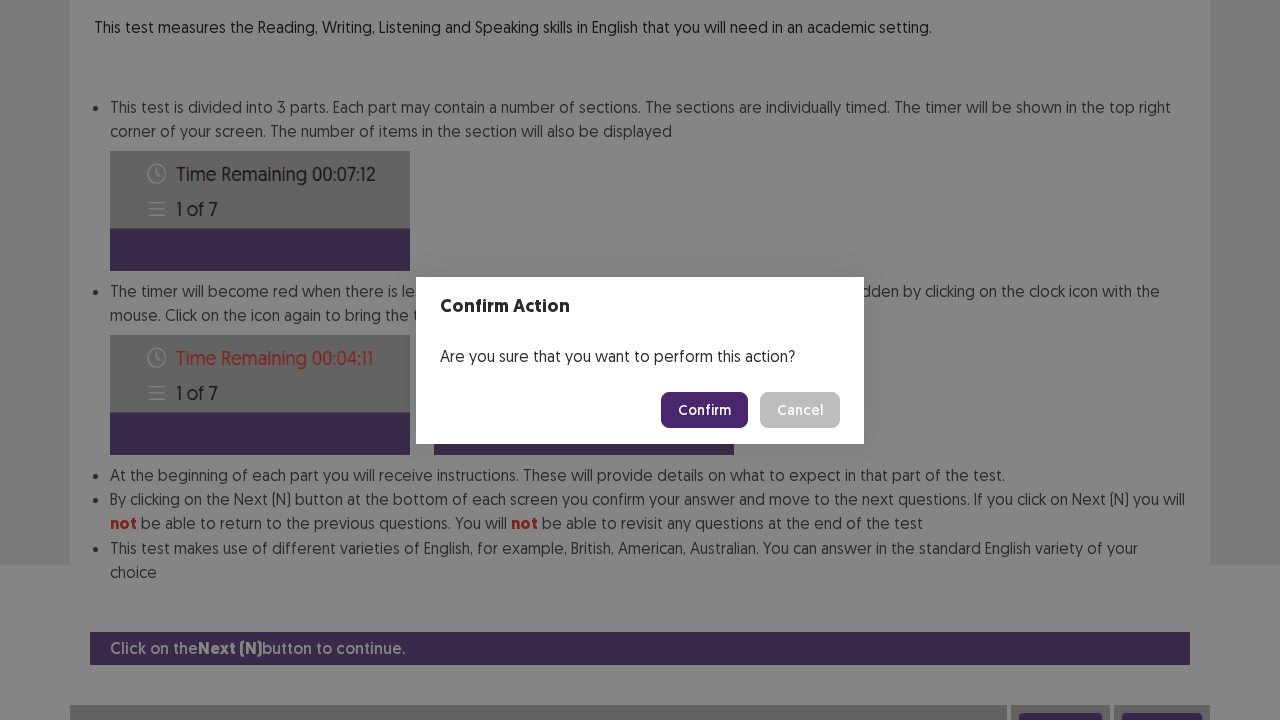 click on "Confirm" at bounding box center (704, 410) 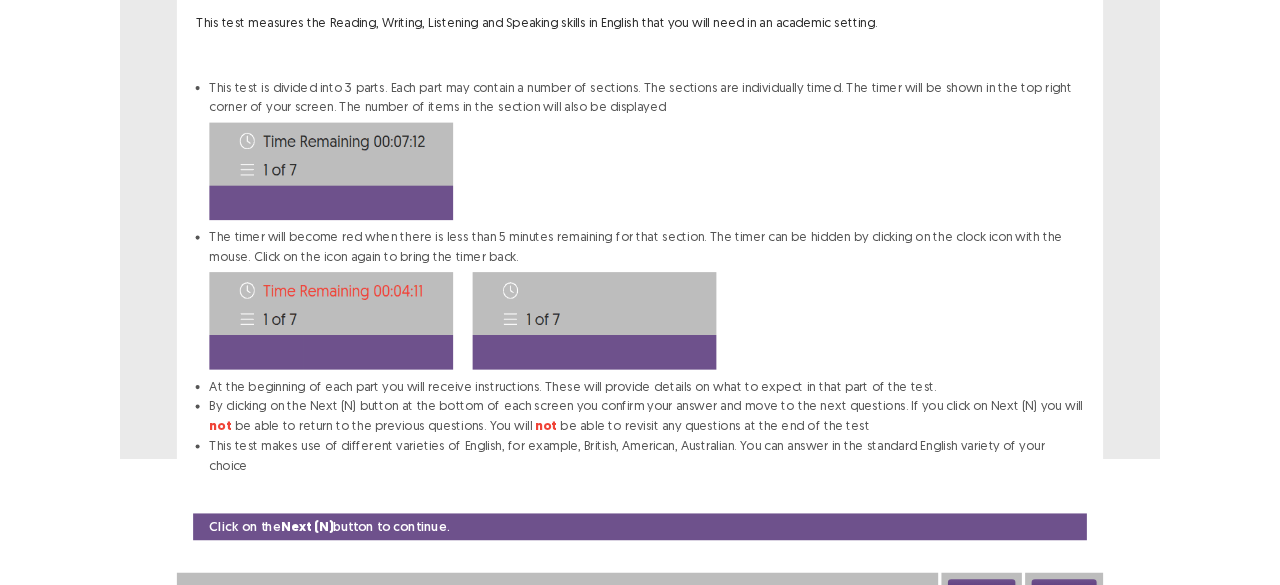 scroll, scrollTop: 0, scrollLeft: 0, axis: both 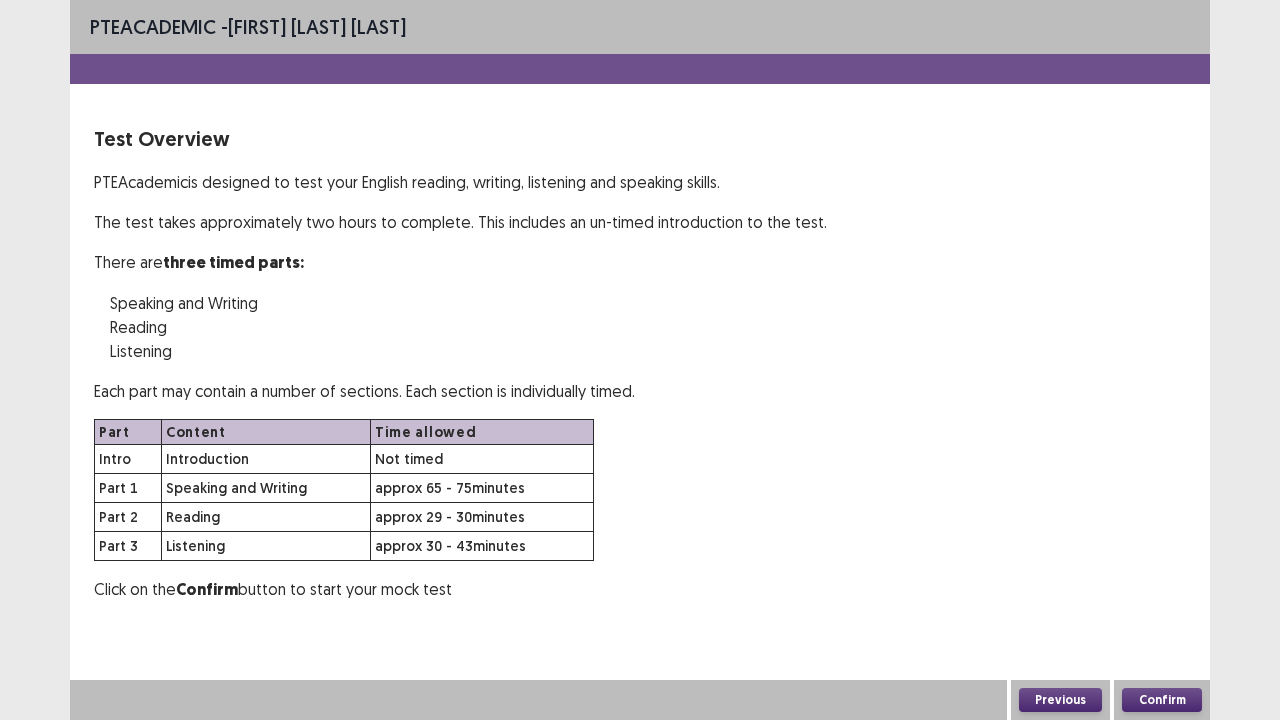 click on "Confirm" at bounding box center [1162, 700] 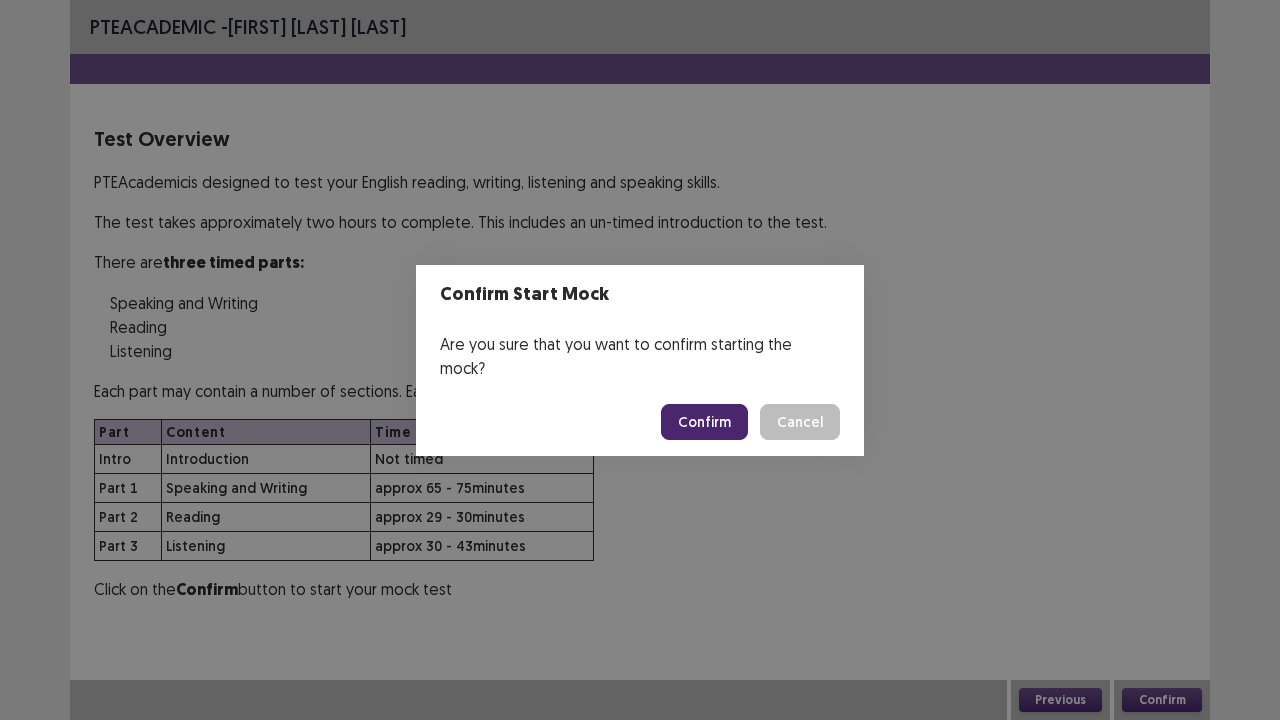 click on "Confirm" at bounding box center [704, 422] 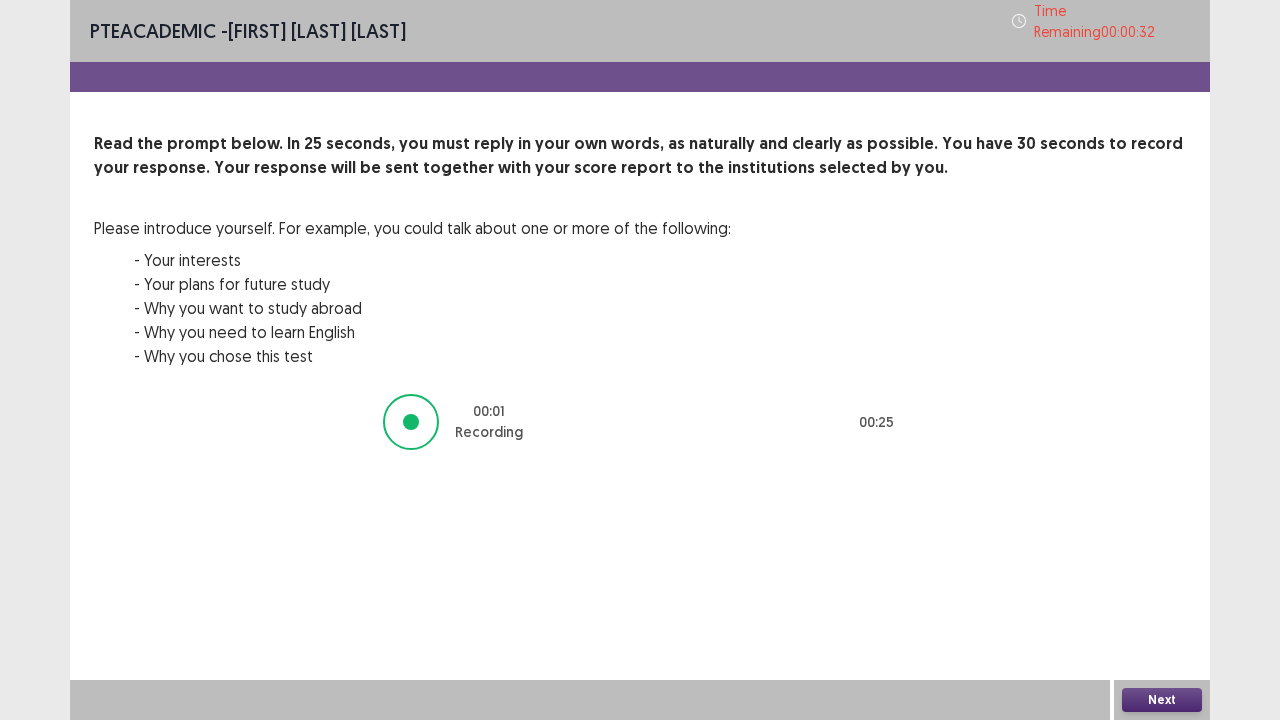 click on "Next" at bounding box center (1162, 700) 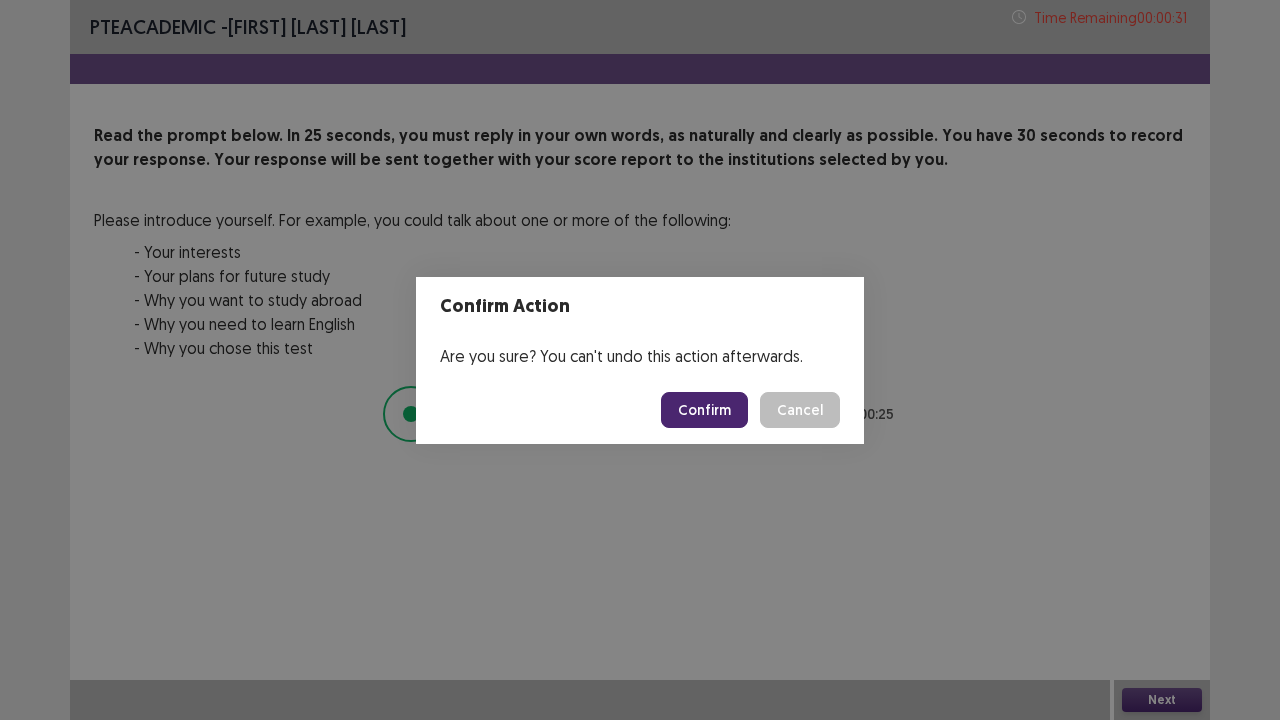 click on "Confirm" at bounding box center (704, 410) 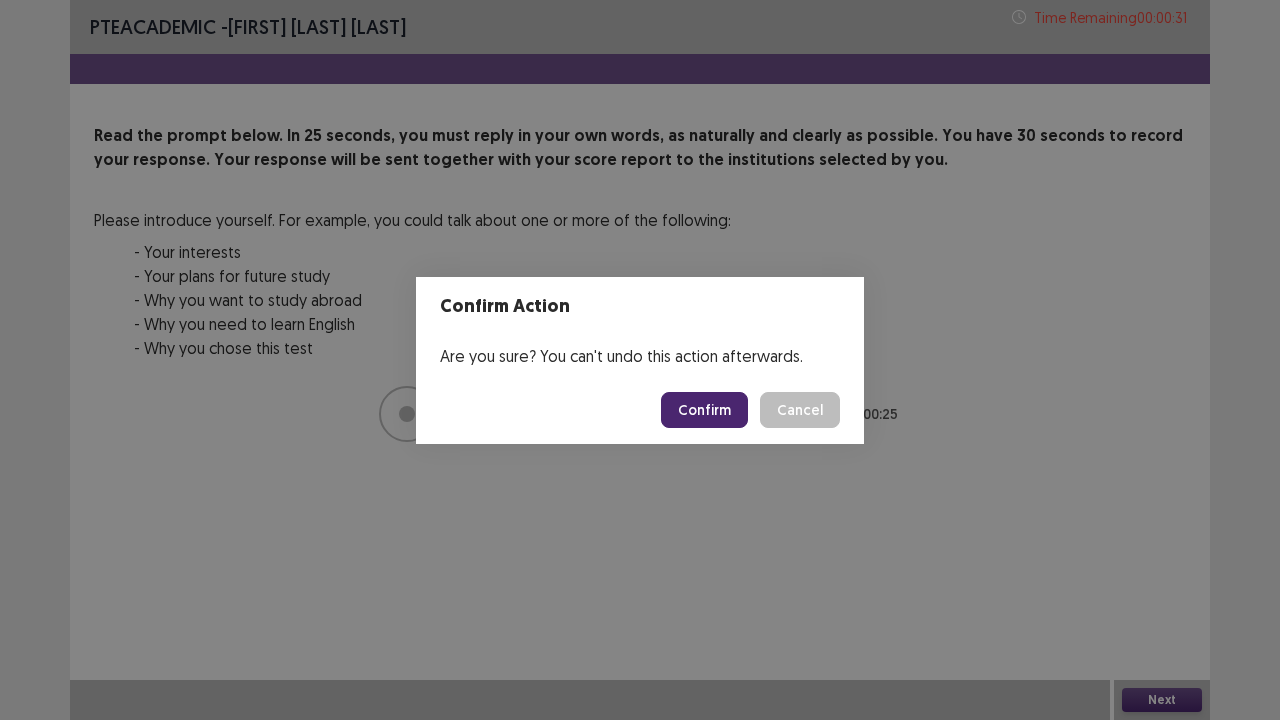 click on "Cancel" at bounding box center [800, 410] 